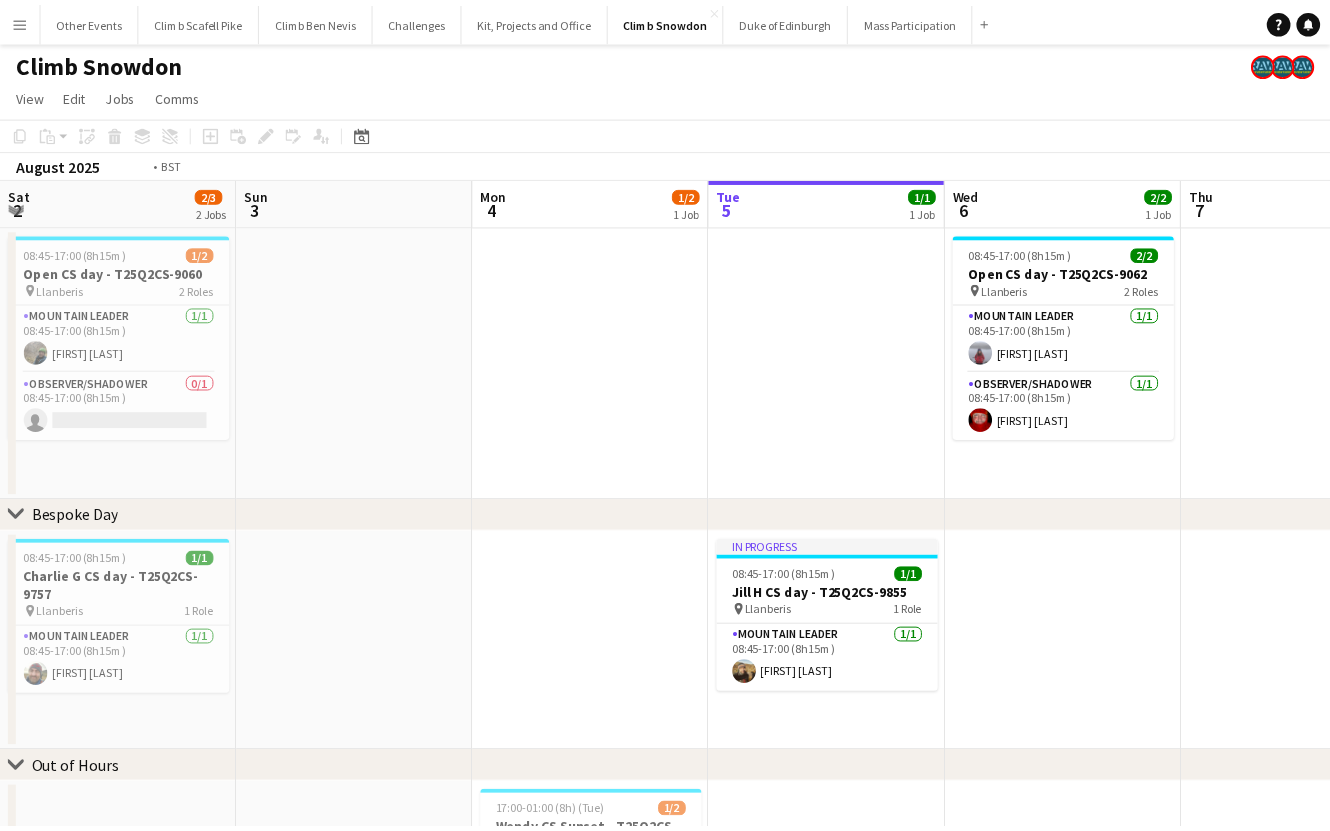 scroll, scrollTop: 0, scrollLeft: 0, axis: both 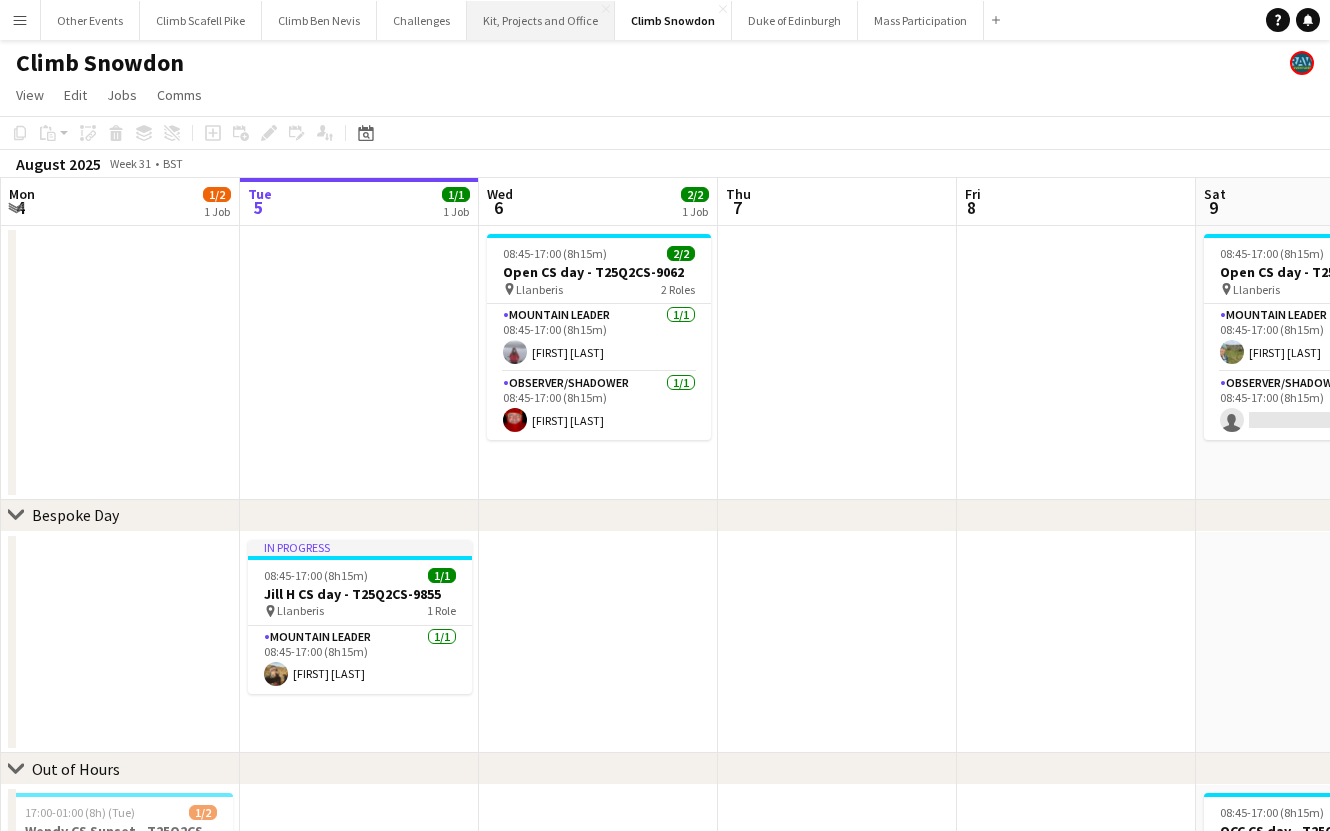 click on "Kit, Projects and Office
Close" at bounding box center [541, 20] 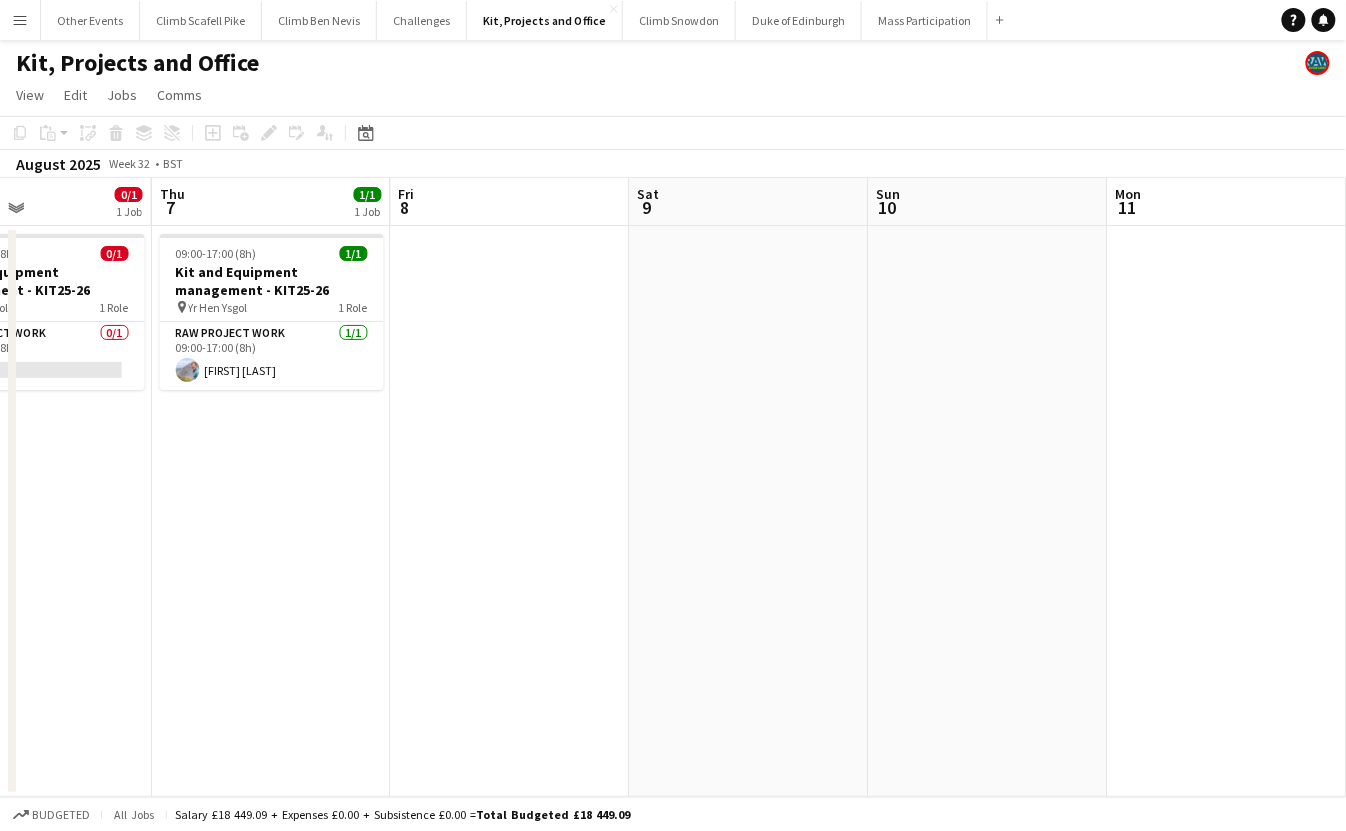 drag, startPoint x: 1171, startPoint y: 528, endPoint x: 605, endPoint y: 579, distance: 568.293 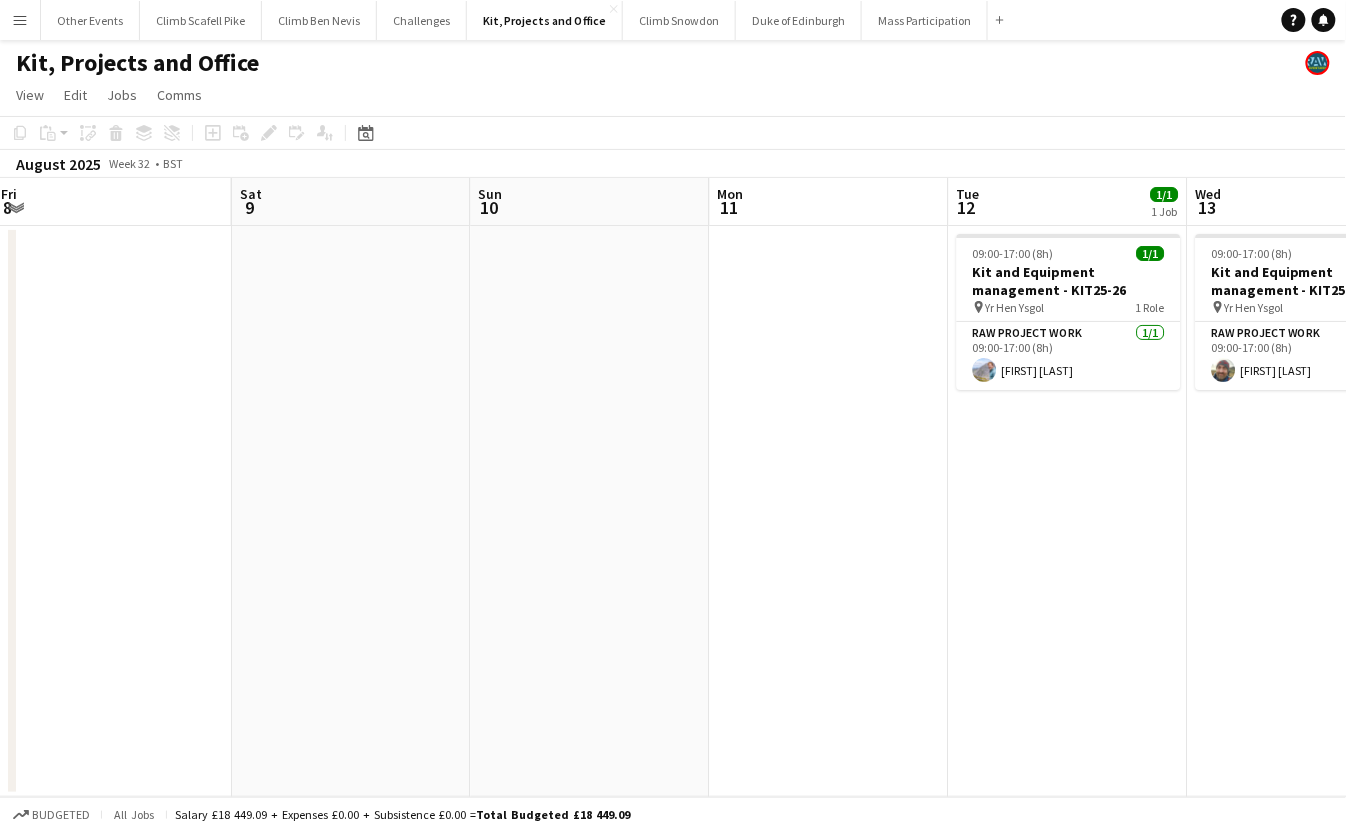 drag, startPoint x: 1040, startPoint y: 518, endPoint x: 407, endPoint y: 602, distance: 638.54913 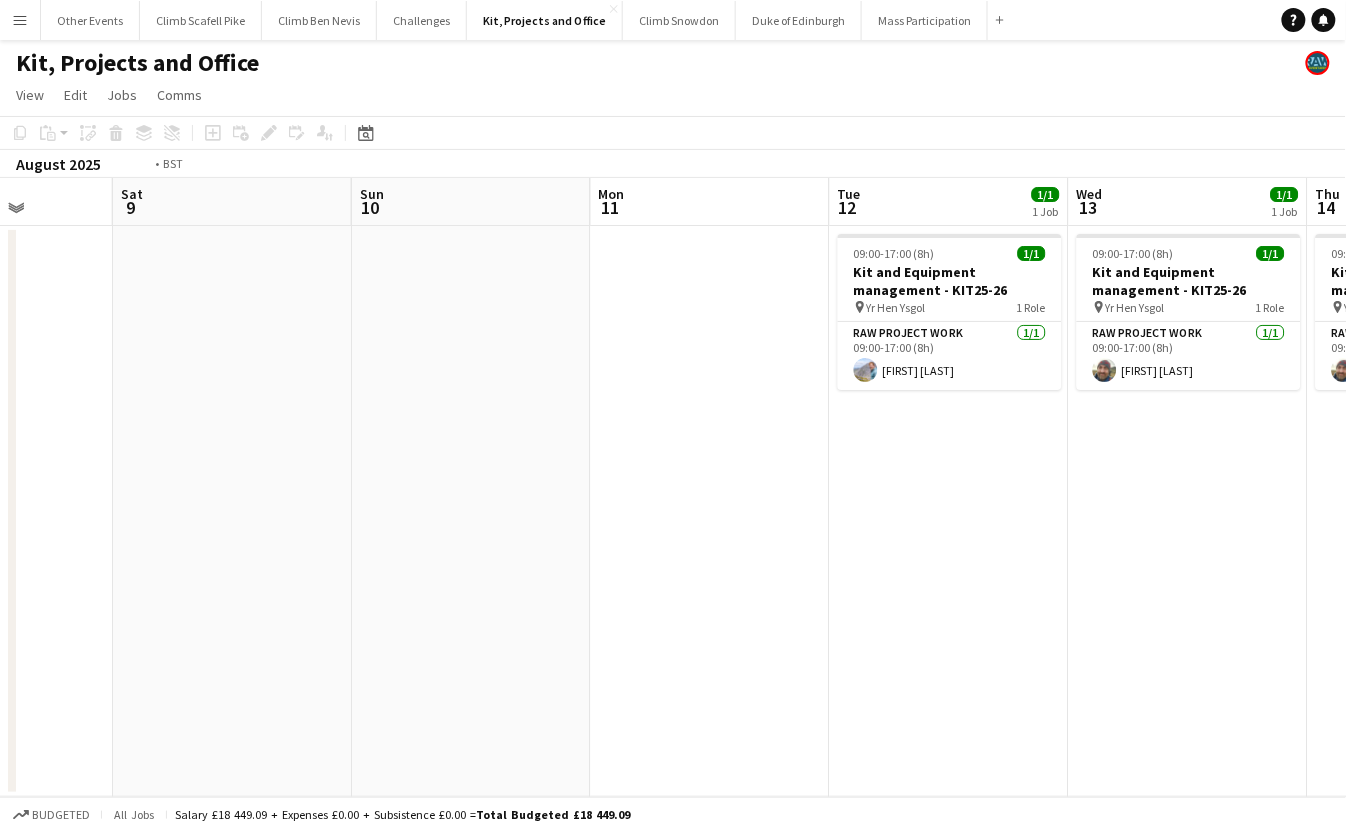 scroll, scrollTop: 0, scrollLeft: 715, axis: horizontal 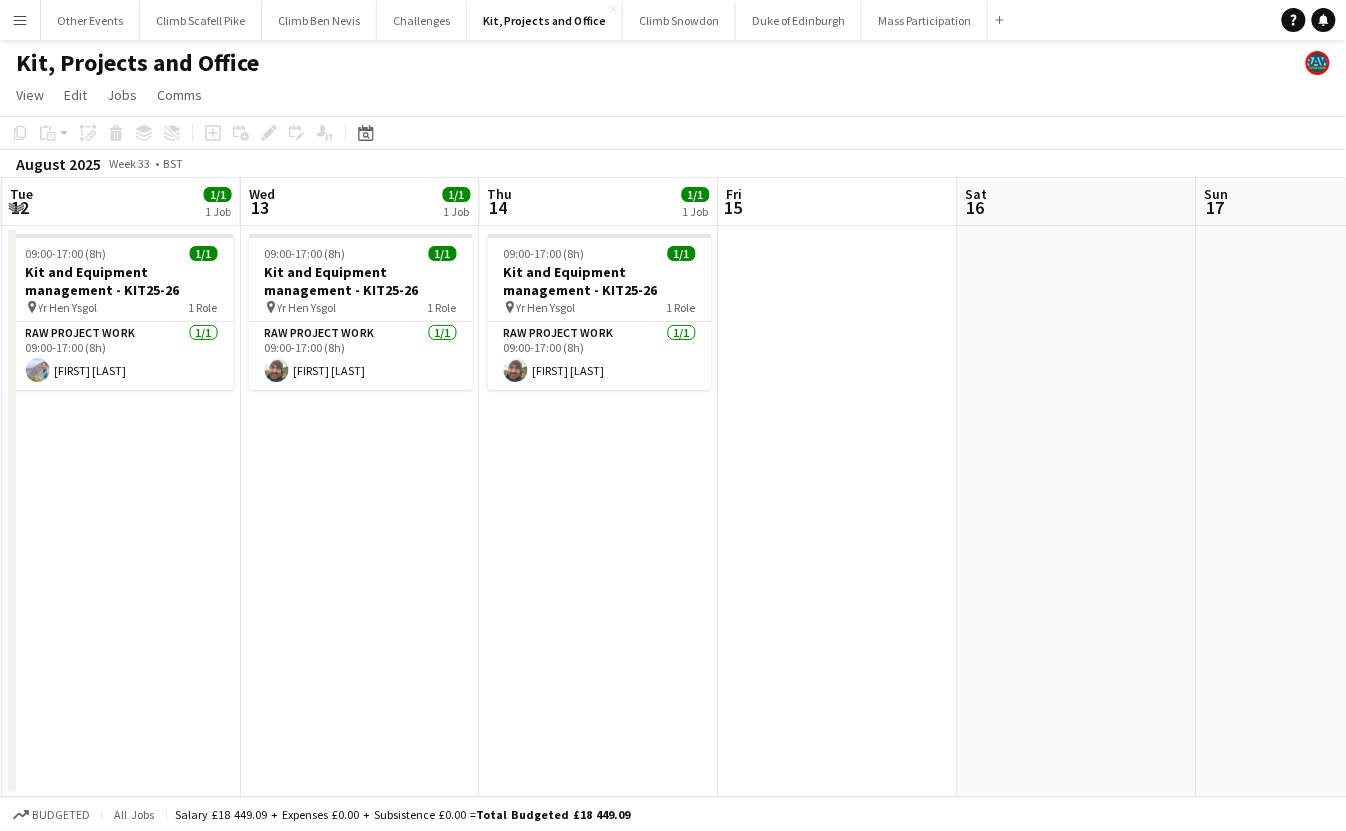 drag, startPoint x: 979, startPoint y: 539, endPoint x: 295, endPoint y: 631, distance: 690.1594 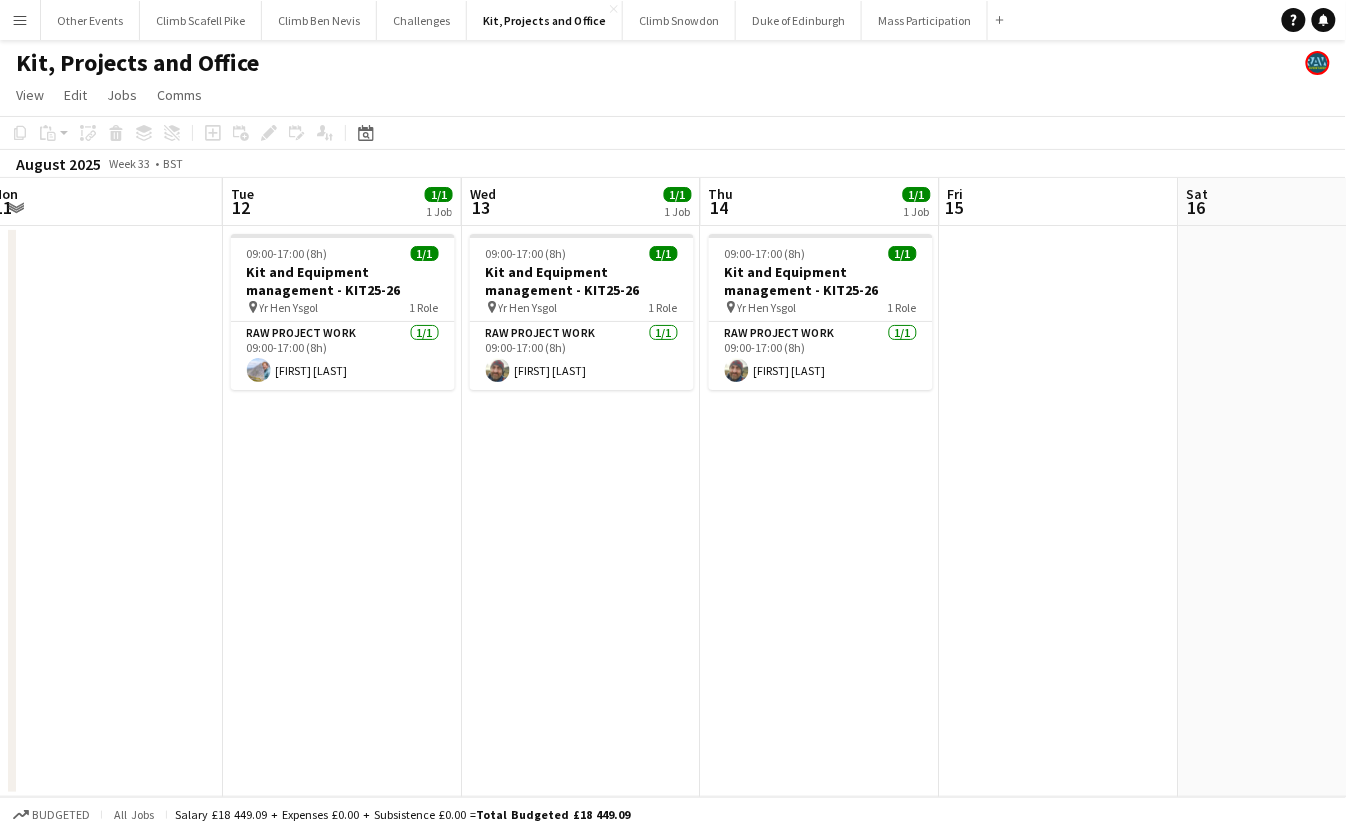 scroll, scrollTop: 0, scrollLeft: 601, axis: horizontal 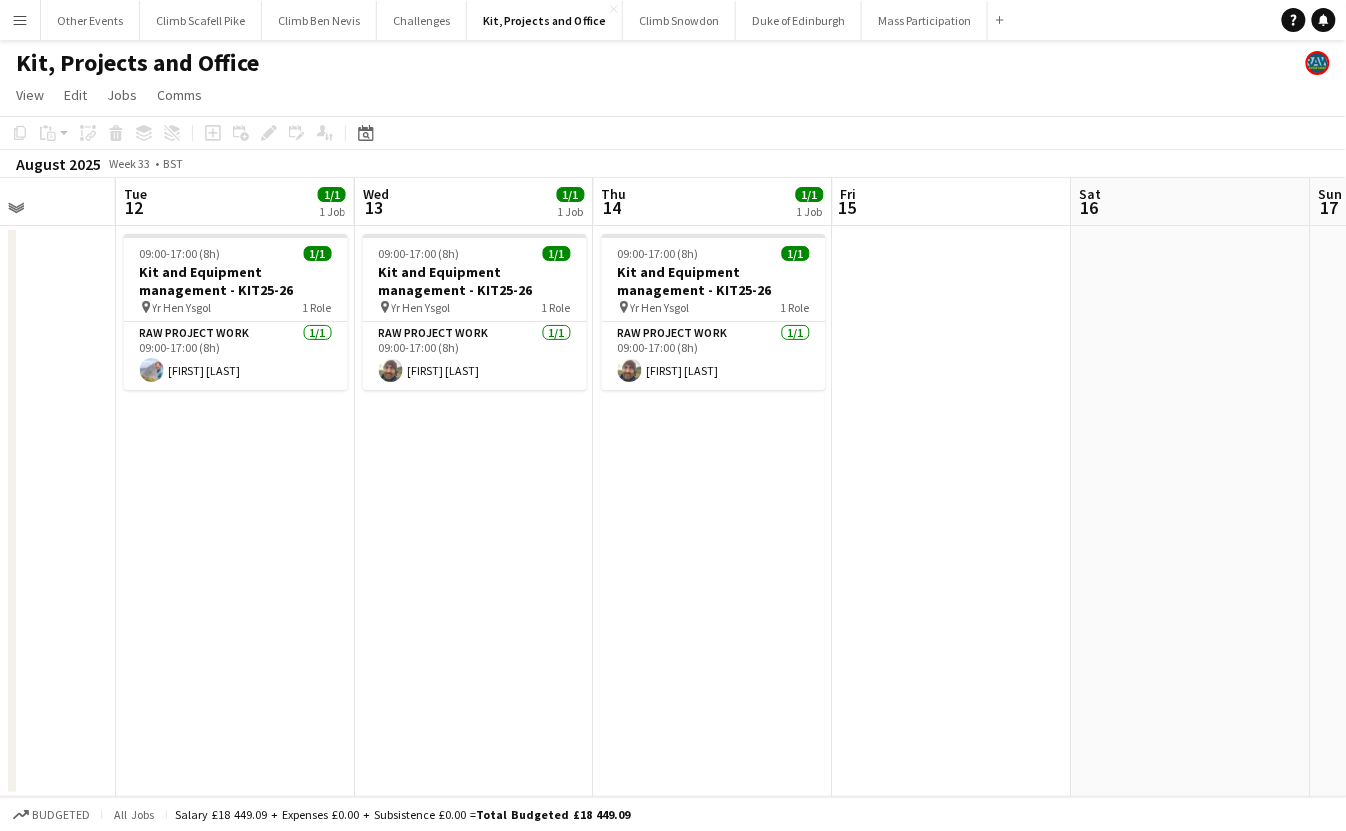 drag, startPoint x: 987, startPoint y: 581, endPoint x: 1102, endPoint y: 550, distance: 119.104996 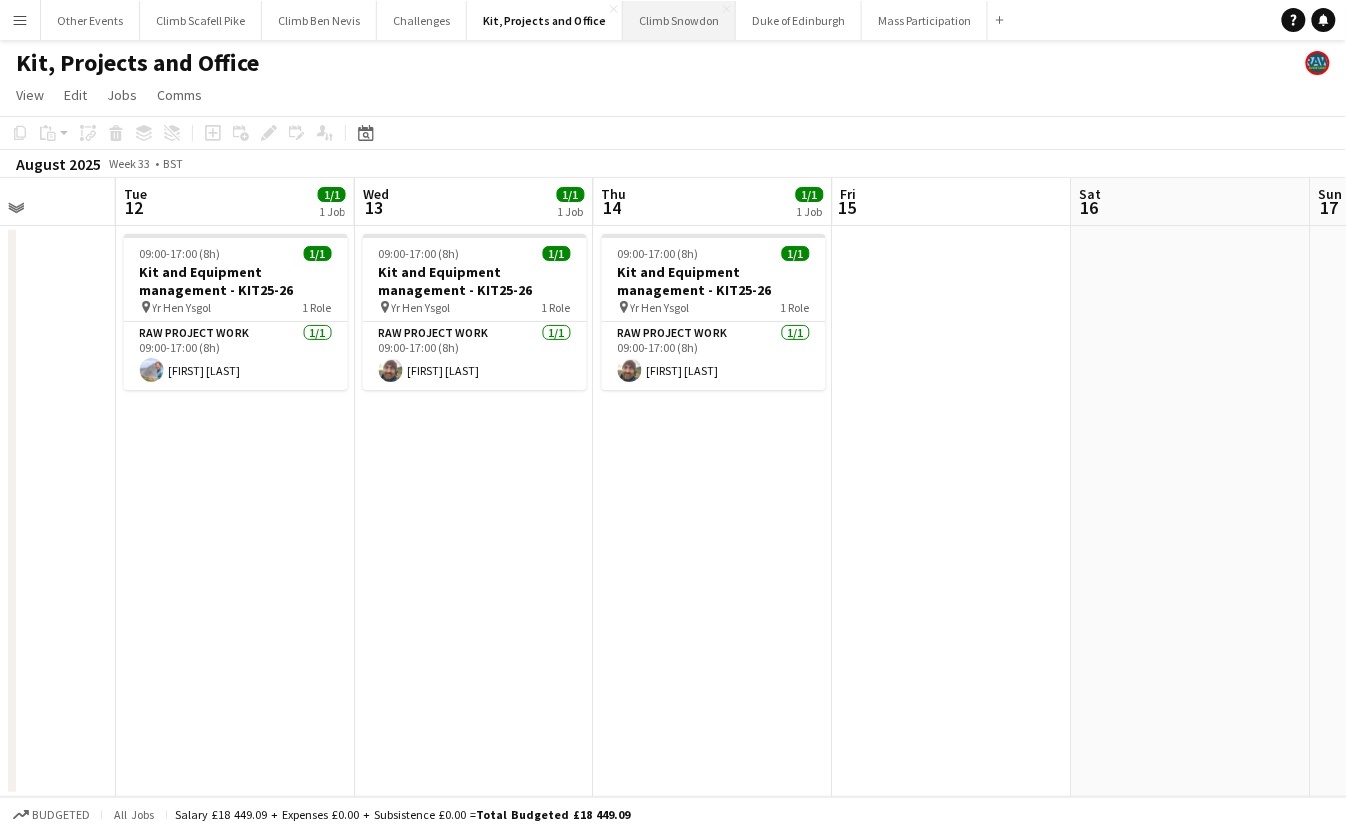 click on "Climb Snowdon
Close" at bounding box center [679, 20] 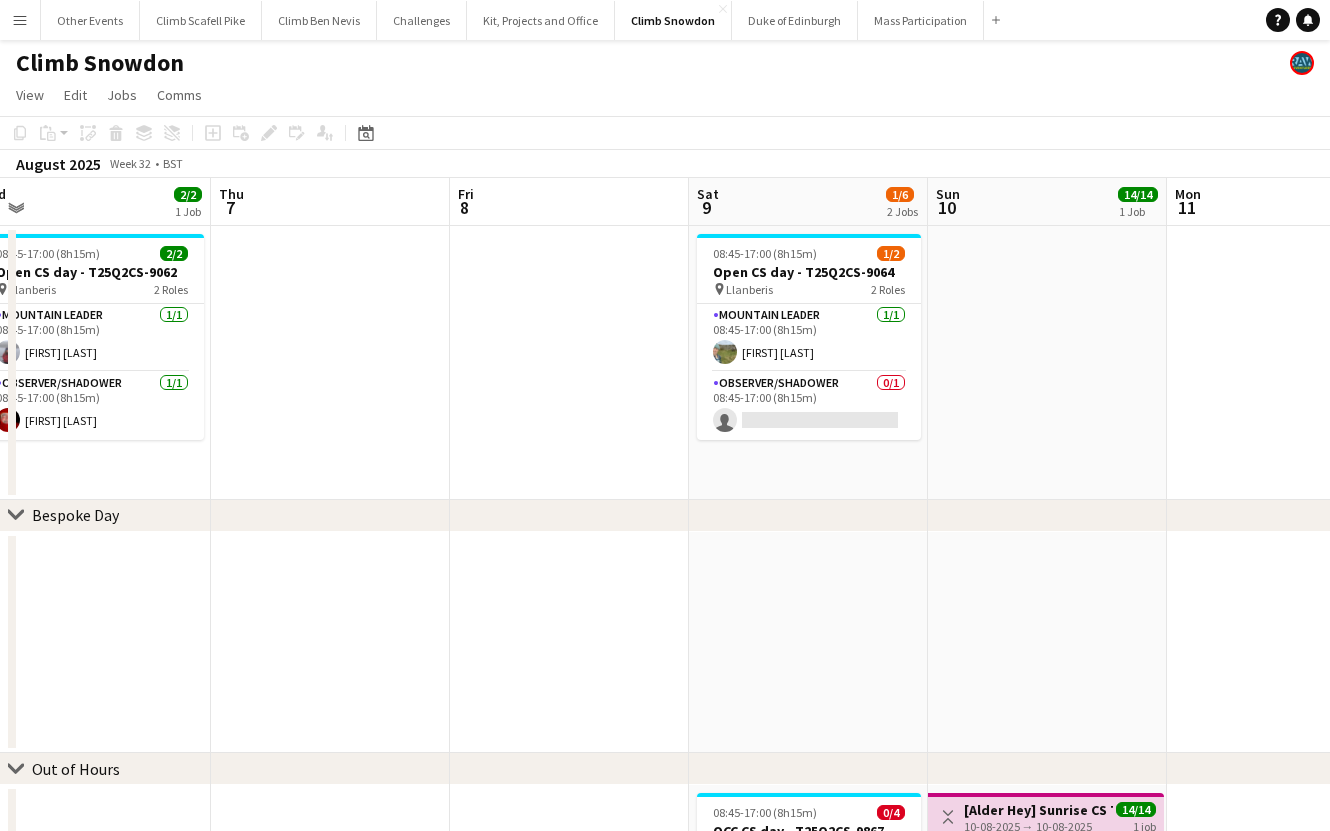 drag, startPoint x: 1064, startPoint y: 672, endPoint x: 396, endPoint y: 734, distance: 670.8711 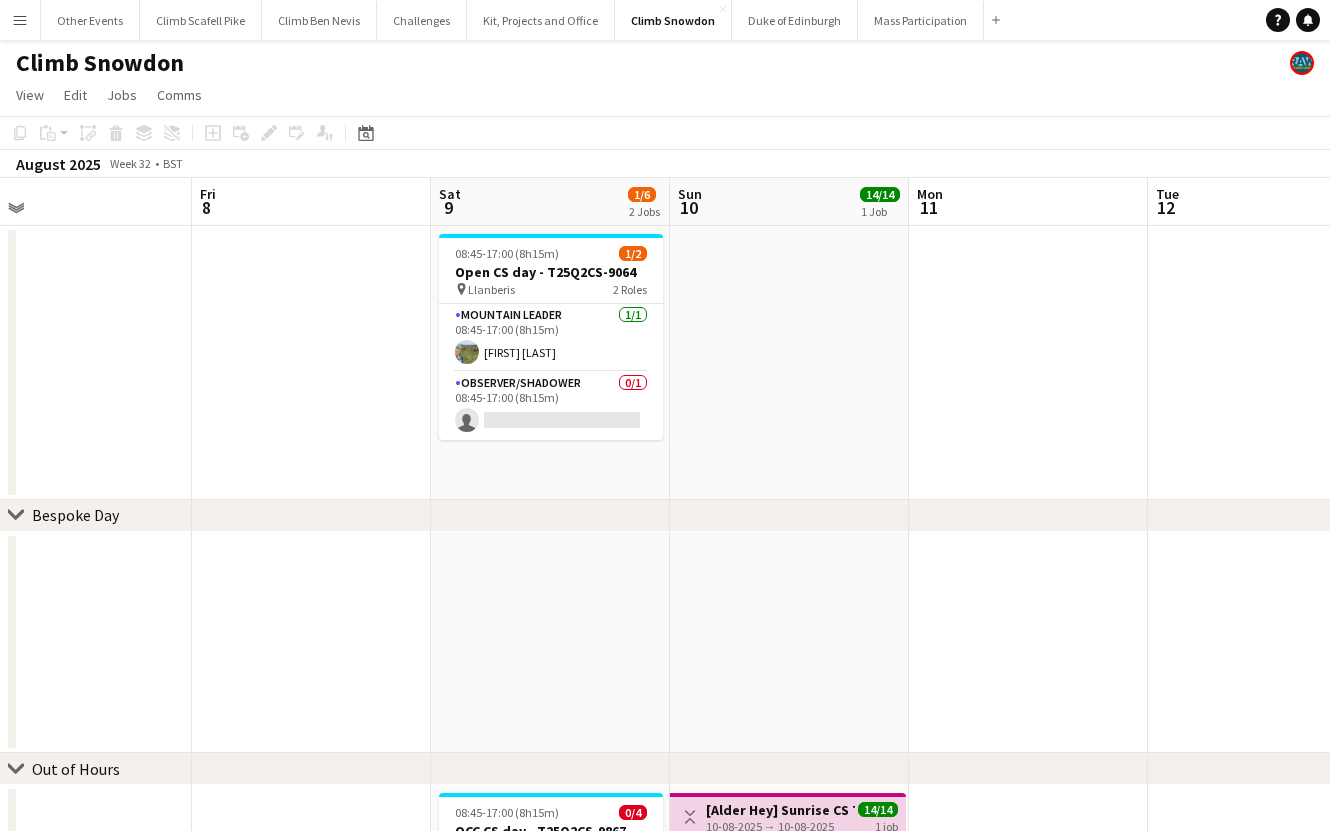 click on "Mon   4   1/2   1 Job   Tue   5   1/1   1 Job   Wed   6   2/2   1 Job   Thu   7   Fri   8   Sat   9   1/6   2 Jobs   Sun   10   14/14   1 Job   Mon   11   Tue   12   Wed   13   Thu   14      08:45-17:00 (8h15m)    2/2   Open CS day - T25Q2CS-9062
pin
[CITY]   2 Roles   Mountain Leader    1/1   08:45-17:00 (8h15m)
[FIRST] [LAST]  Observer/Shadower   1/1   08:45-17:00 (8h15m)
[FIRST] [LAST]     08:45-17:00 (8h15m)    1/2   Open CS day - T25Q2CS-9064
pin
[CITY]   2 Roles   Mountain Leader    1/1   08:45-17:00 (8h15m)
[FIRST] [LAST]  Observer/Shadower   0/1   08:45-17:00 (8h15m)
single-neutral-actions
In progress   08:45-17:00 (8h15m)    1/1   [FIRST] H CS day - T25Q2CS-9855
pin
[CITY]   1 Role   Mountain Leader    1/1   08:45-17:00 (8h15m)
[FIRST] [LAST]     17:00-01:00 (8h) (Tue)   1/2   [FIRST] CS Sunset - T25Q2CS-9514
pin
1/1" at bounding box center (665, 664) 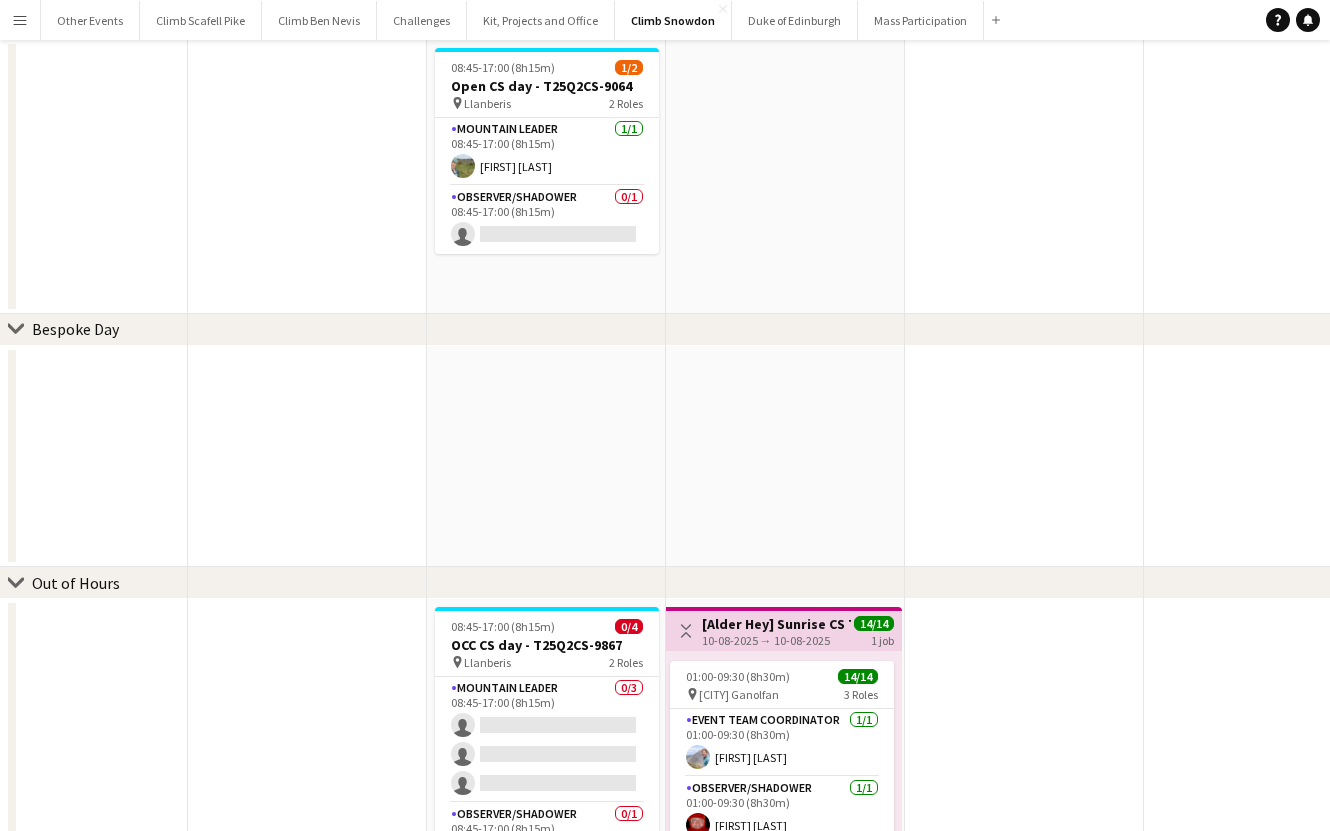 scroll, scrollTop: 317, scrollLeft: 0, axis: vertical 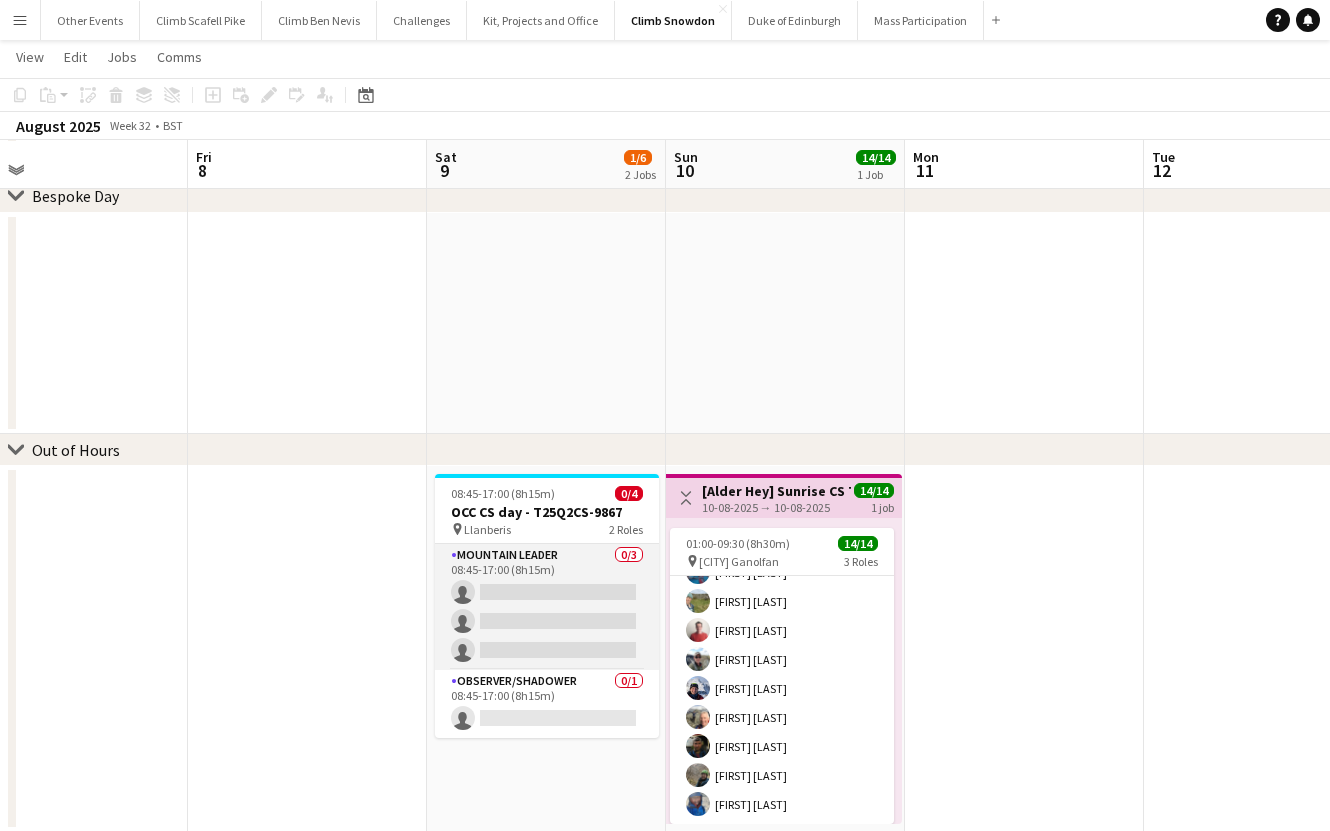 click on "Mountain Leader    0/3   08:45-17:00 (8h15m)
single-neutral-actions
single-neutral-actions
single-neutral-actions" at bounding box center [547, 607] 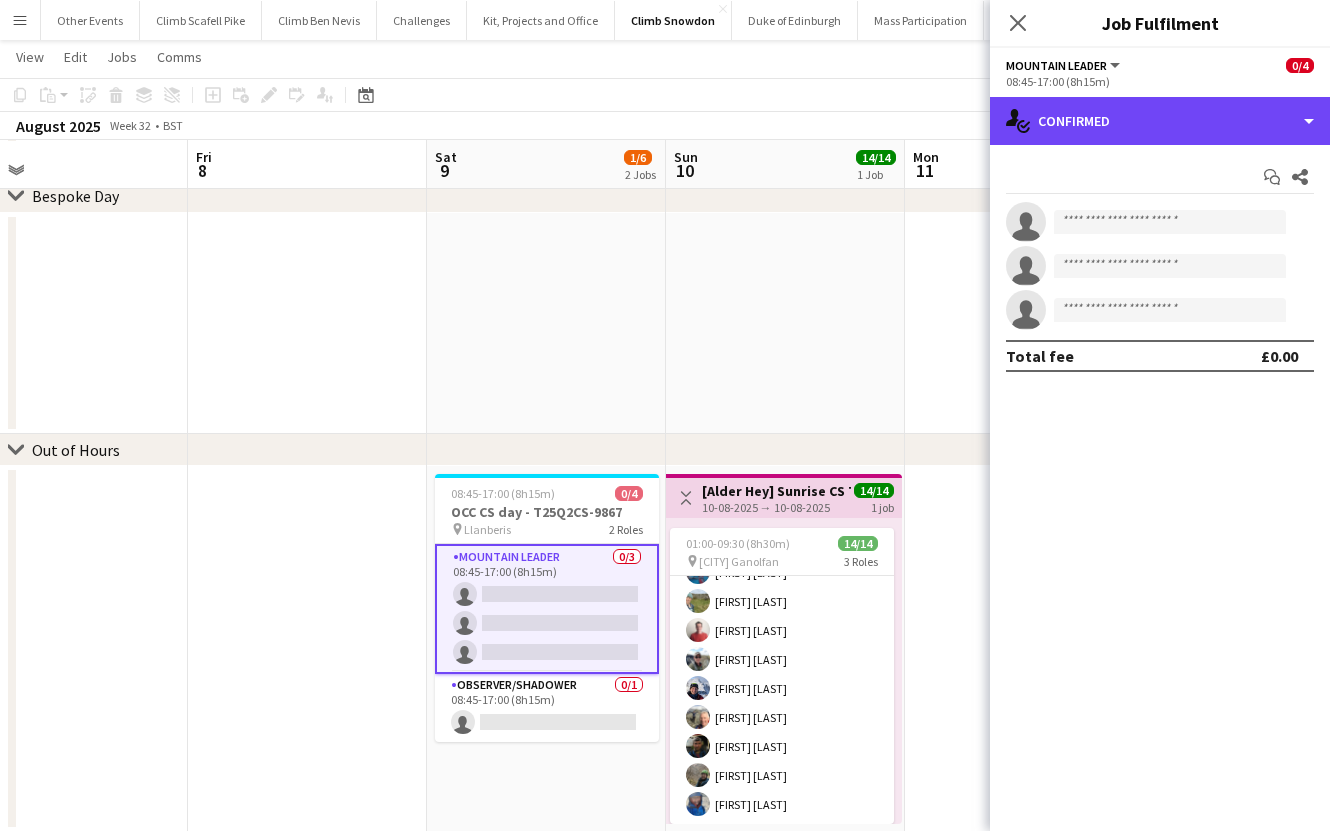 drag, startPoint x: 1148, startPoint y: 127, endPoint x: 1165, endPoint y: 184, distance: 59.48109 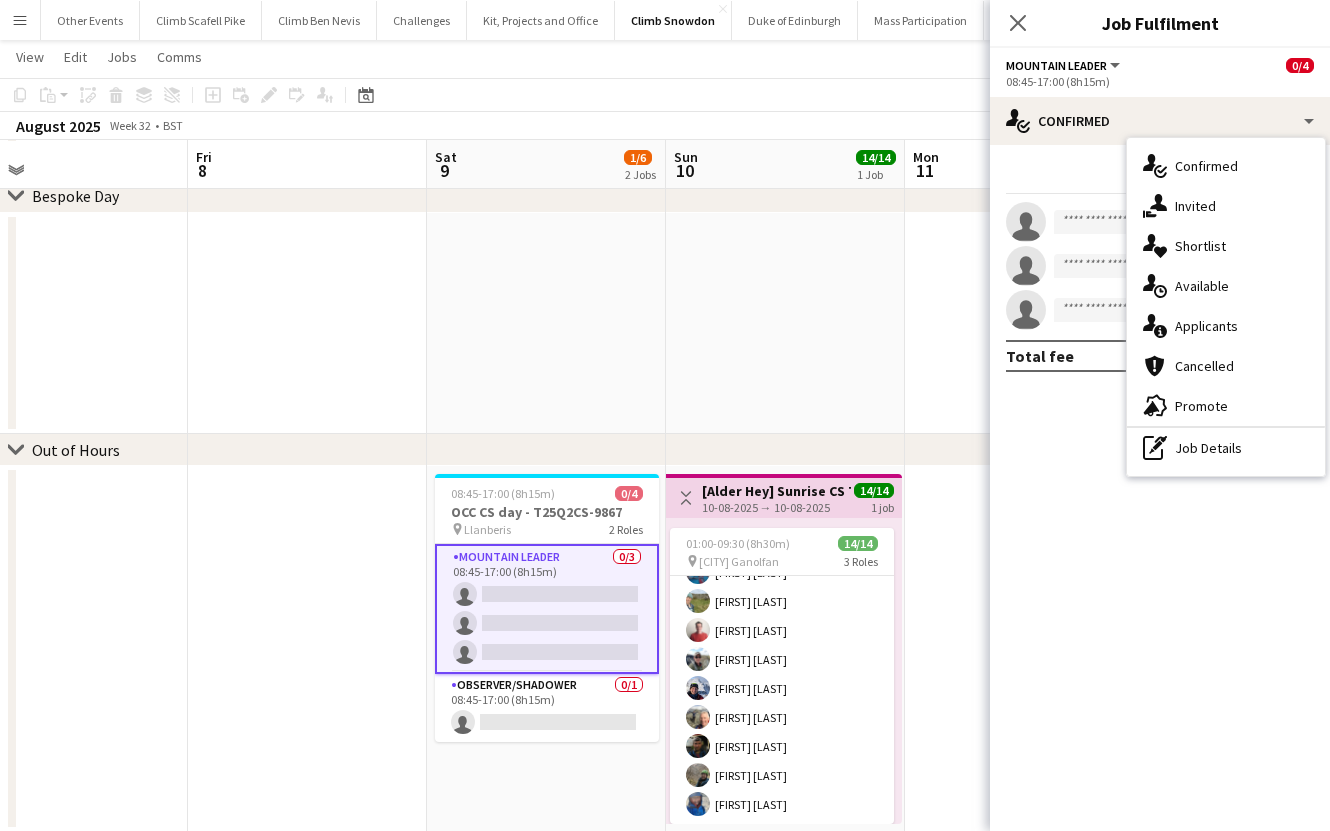click on "advertising-megaphone
Promote" at bounding box center [1226, 406] 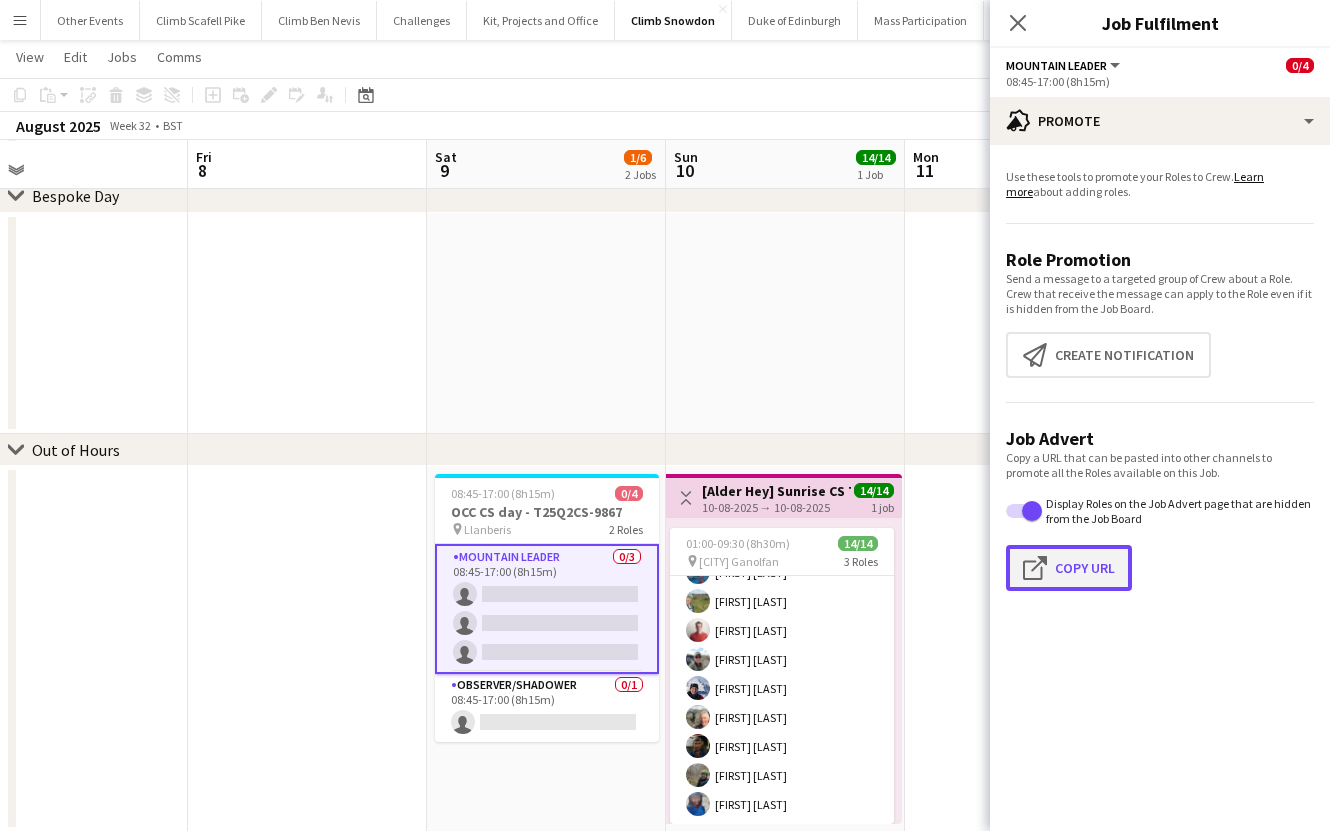 click on "Click to copy URL
Copy Url" at bounding box center (1069, 568) 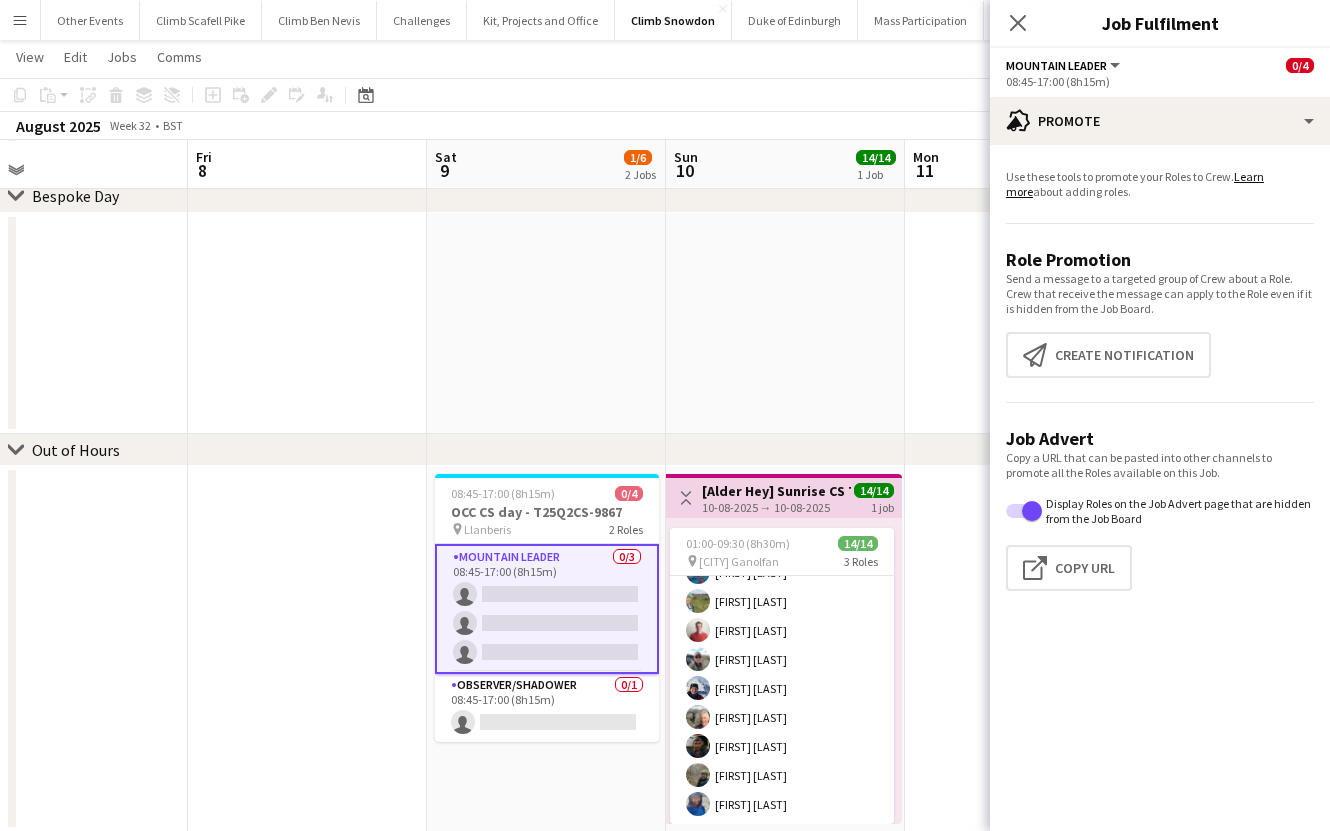 click at bounding box center (785, 324) 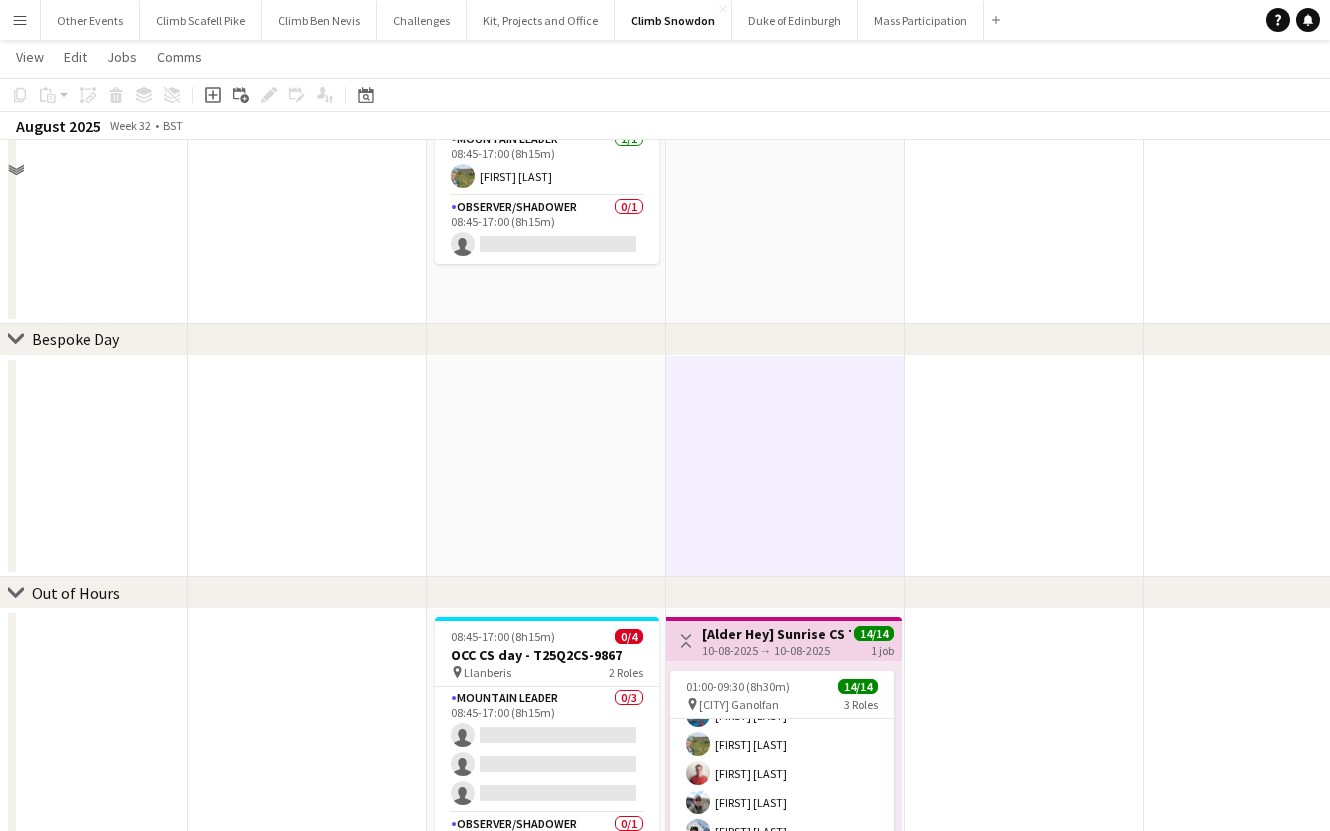 scroll, scrollTop: 0, scrollLeft: 0, axis: both 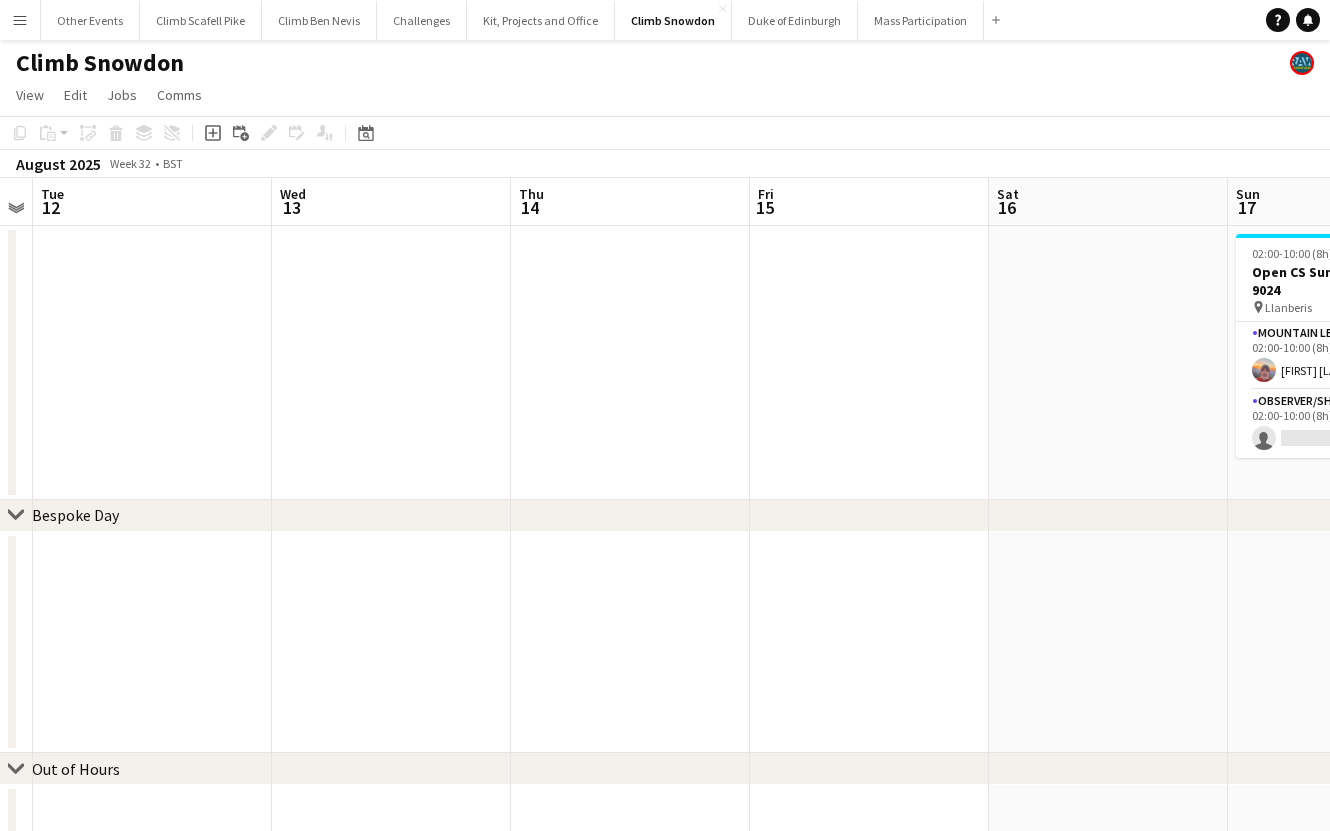 drag, startPoint x: 400, startPoint y: 444, endPoint x: 331, endPoint y: 456, distance: 70.035706 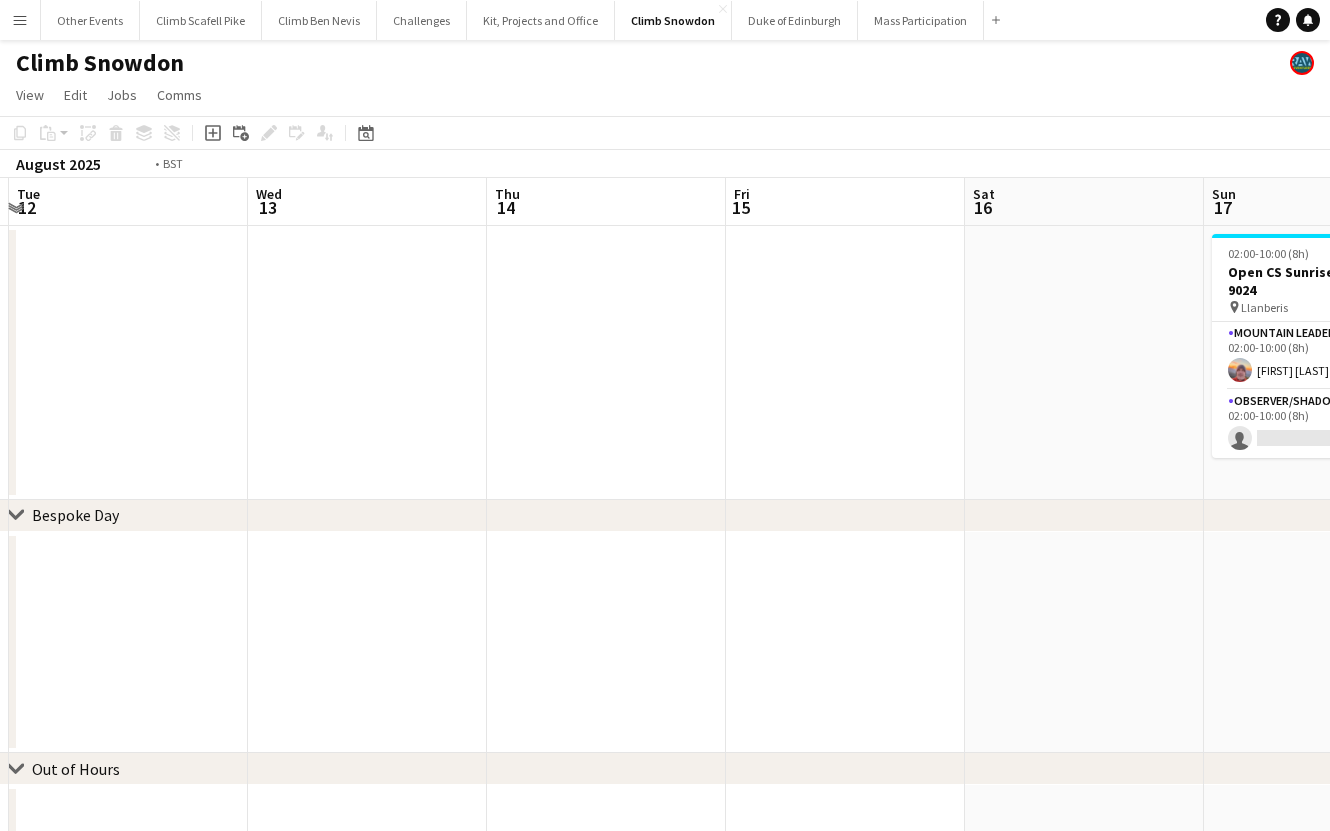 drag, startPoint x: 318, startPoint y: 467, endPoint x: 272, endPoint y: 471, distance: 46.173584 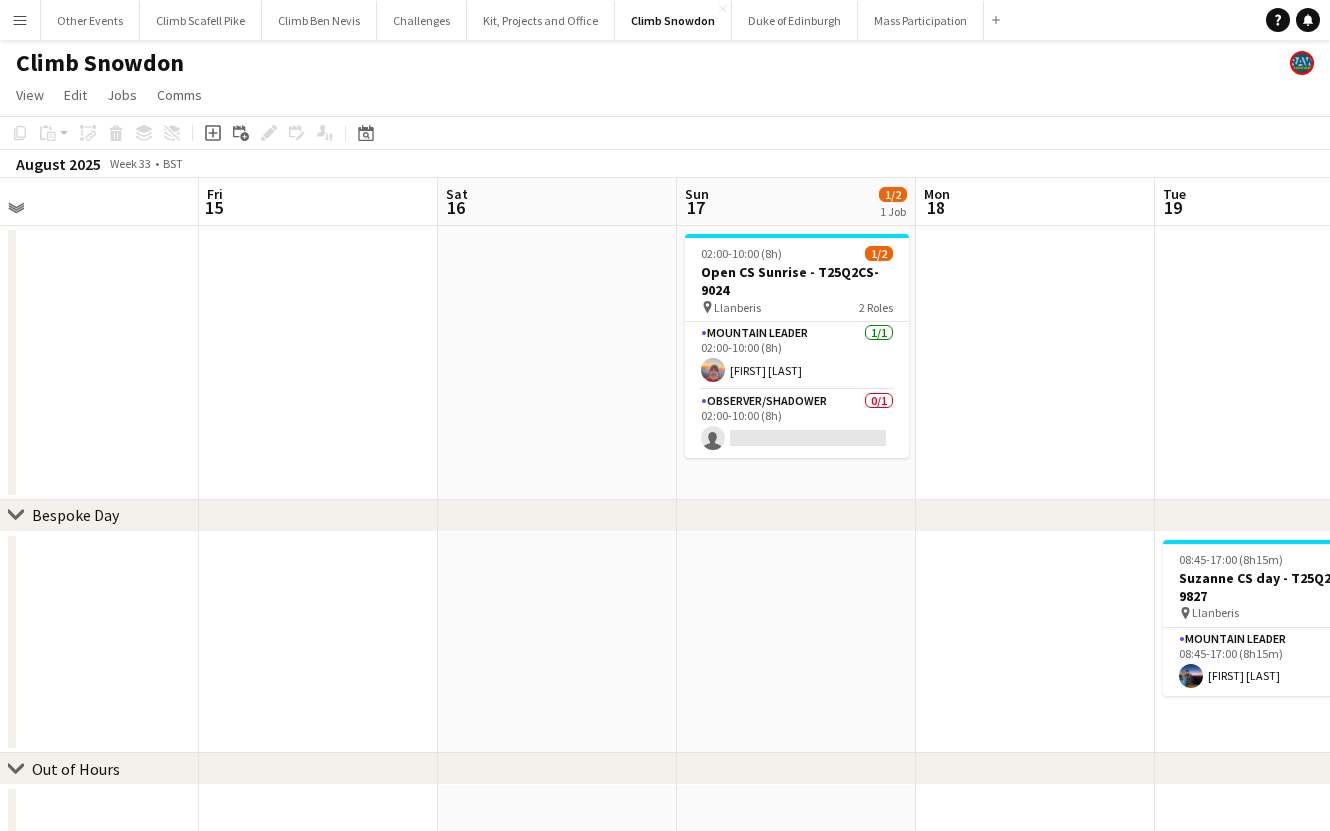 scroll, scrollTop: 0, scrollLeft: 817, axis: horizontal 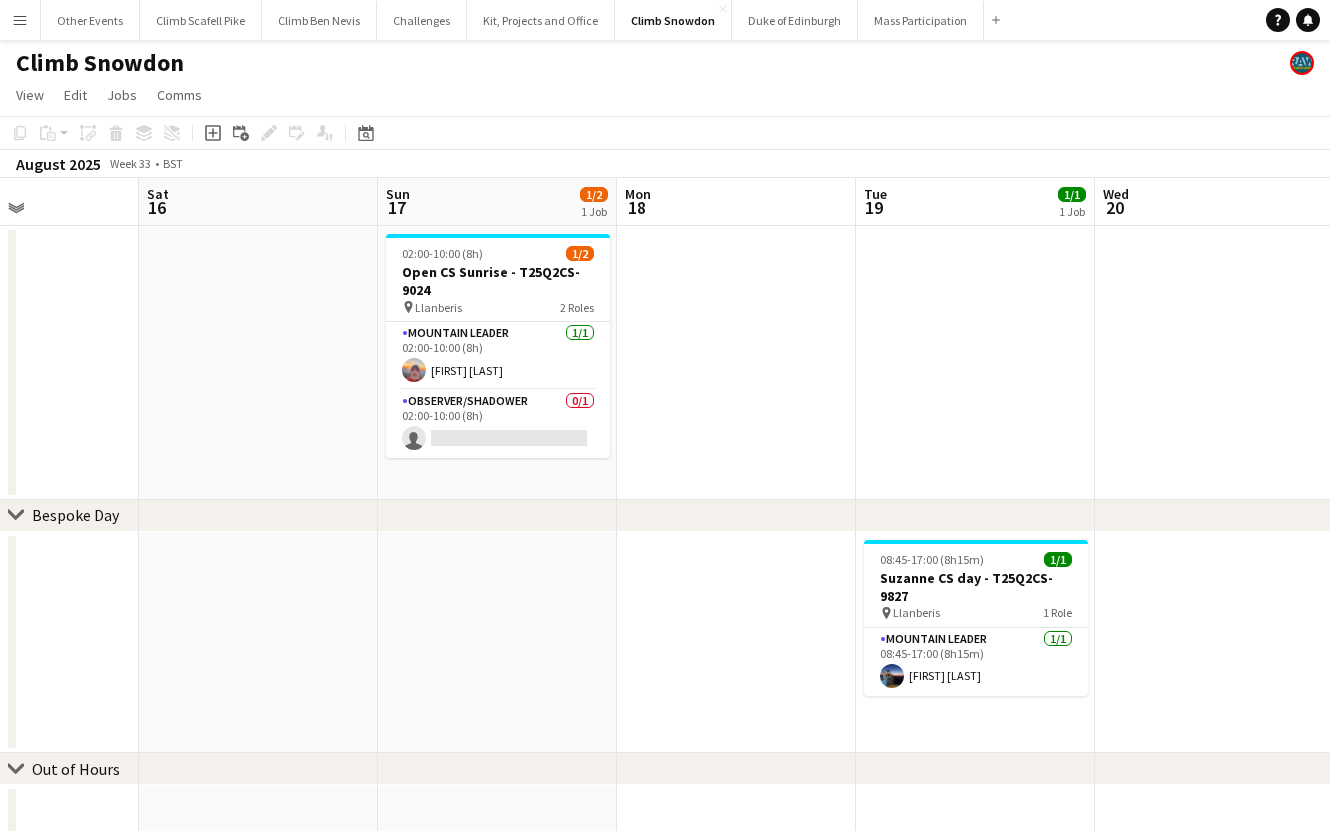 drag, startPoint x: 1146, startPoint y: 464, endPoint x: 952, endPoint y: 488, distance: 195.4789 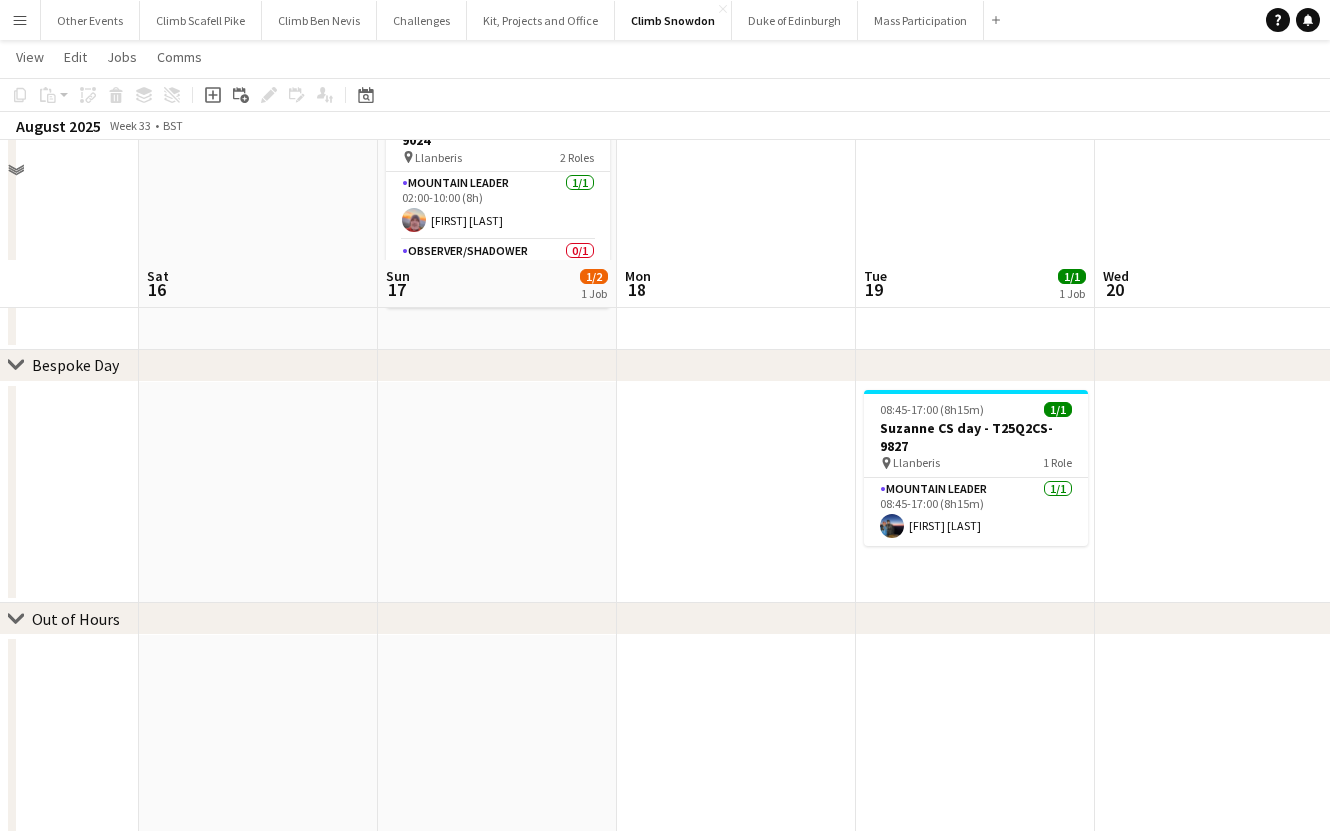 scroll, scrollTop: 282, scrollLeft: 0, axis: vertical 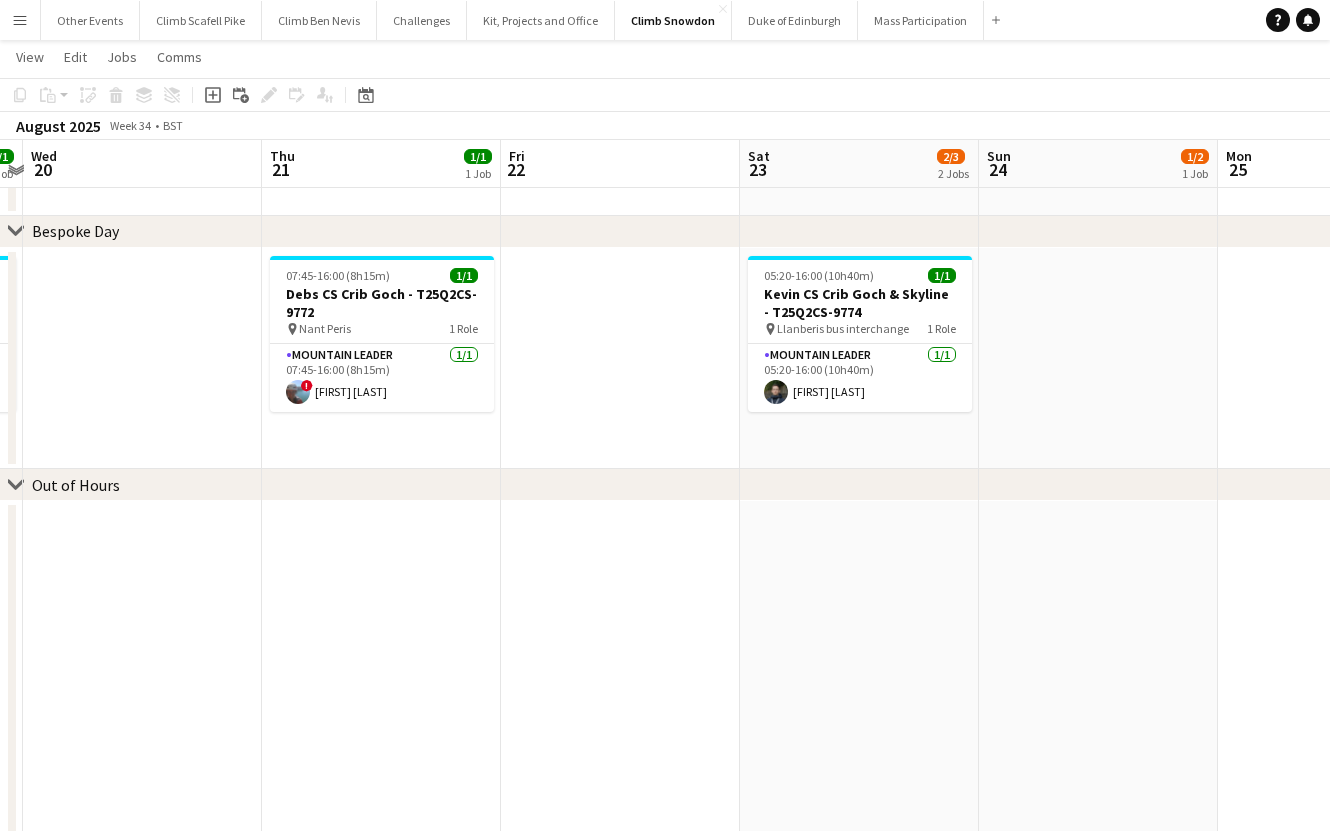drag, startPoint x: 1010, startPoint y: 715, endPoint x: 309, endPoint y: 706, distance: 701.0578 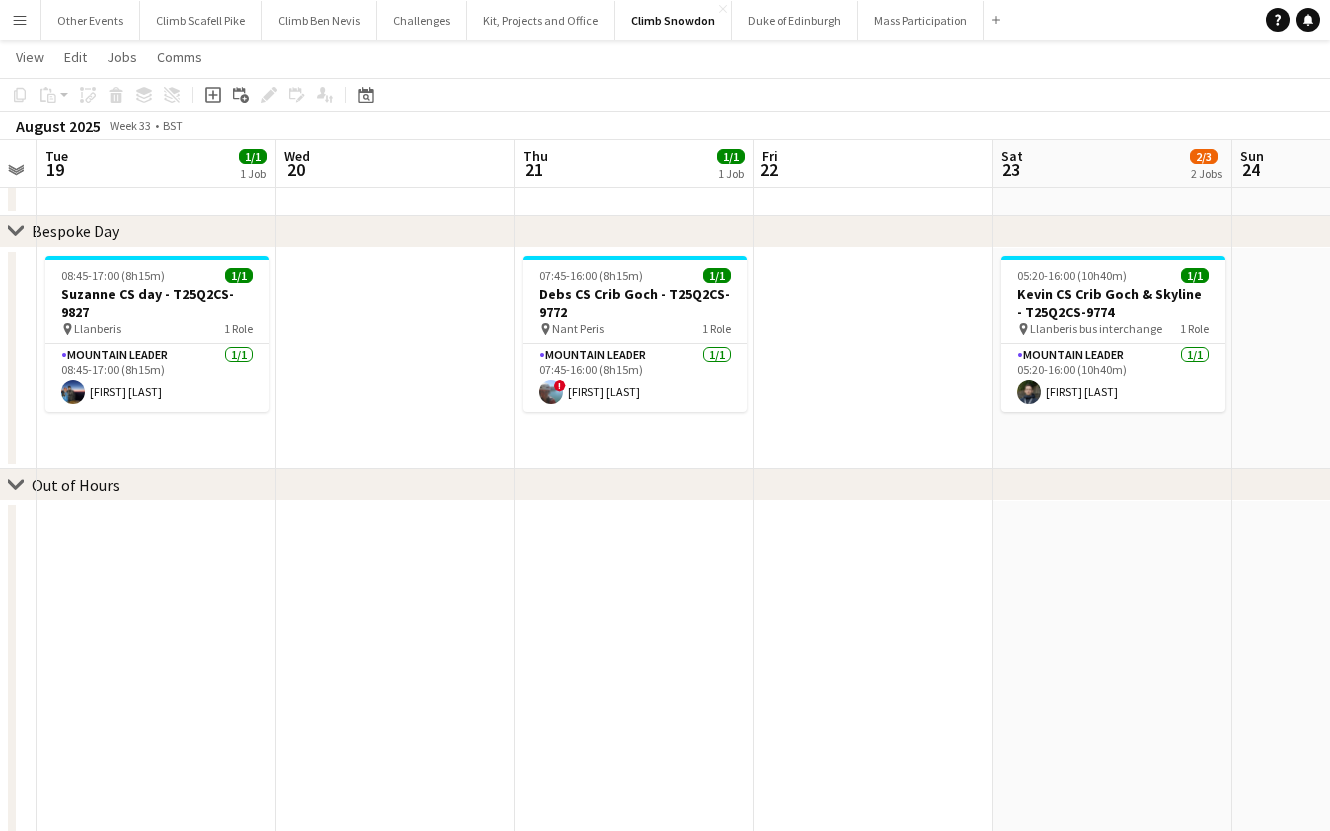drag, startPoint x: 556, startPoint y: 667, endPoint x: 323, endPoint y: 708, distance: 236.5798 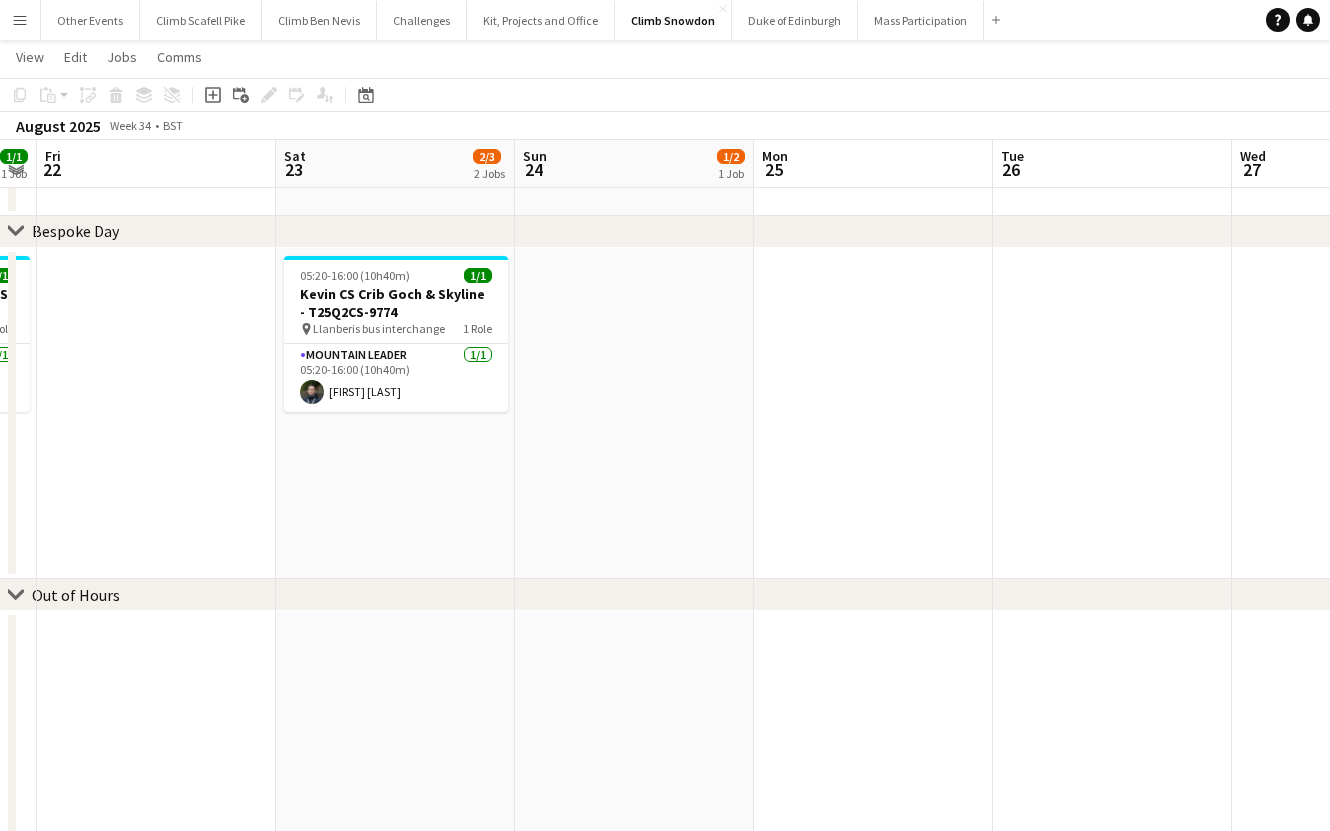 scroll, scrollTop: 0, scrollLeft: 687, axis: horizontal 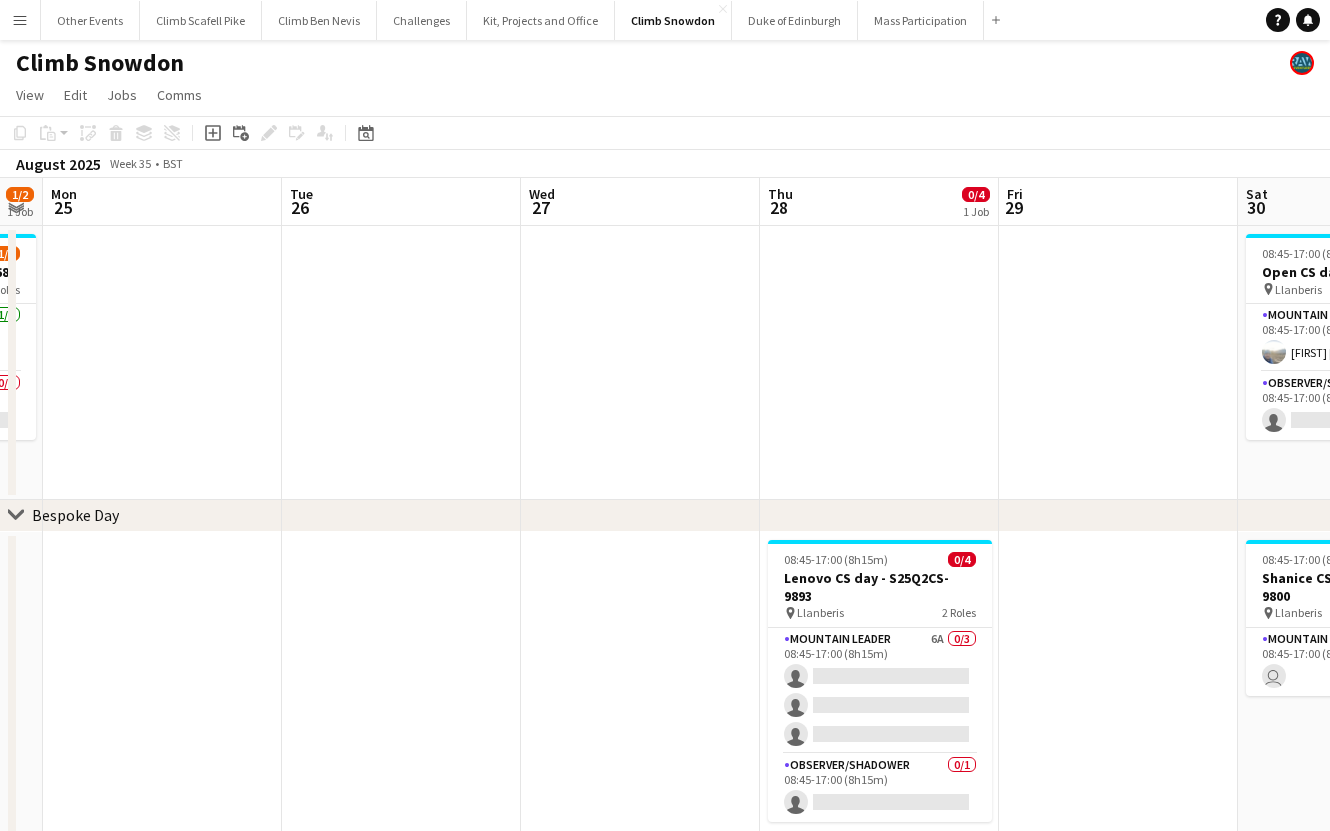 click on "Fri   22   Sat   23   2/3   2 Jobs   Sun   24   1/2   1 Job   Mon   25   Tue   26   Wed   27   Thu   28   0/4   1 Job   Fri   29   Sat   30   2/3   2 Jobs   Sun   31   0/2   1 Job   Mon   1      08:45-17:00 (8h15m)    1/2   Open CS day - T25Q2CS-9066
pin
[CITY]   2 Roles   Mountain Leader    1/1   08:45-17:00 (8h15m)
[FIRST] [LAST]  Observer/Shadower   0/1   08:45-17:00 (8h15m)
single-neutral-actions
08:45-17:00 (8h15m)    1/2   Open CS day - T25Q2CS-9068
pin
[CITY]   2 Roles   Mountain Leader    1/1   08:45-17:00 (8h15m)
[FIRST] [LAST]  Observer/Shadower   0/1   08:45-17:00 (8h15m)
single-neutral-actions
08:45-17:00 (8h15m)    1/2   Open CS day - T25Q2CS-9070
pin
[CITY]   2 Roles   Mountain Leader    1/1   08:45-17:00 (8h15m)
[FIRST] [LAST]  Observer/Shadower   0/1   08:45-17:00 (8h15m)" at bounding box center (665, 719) 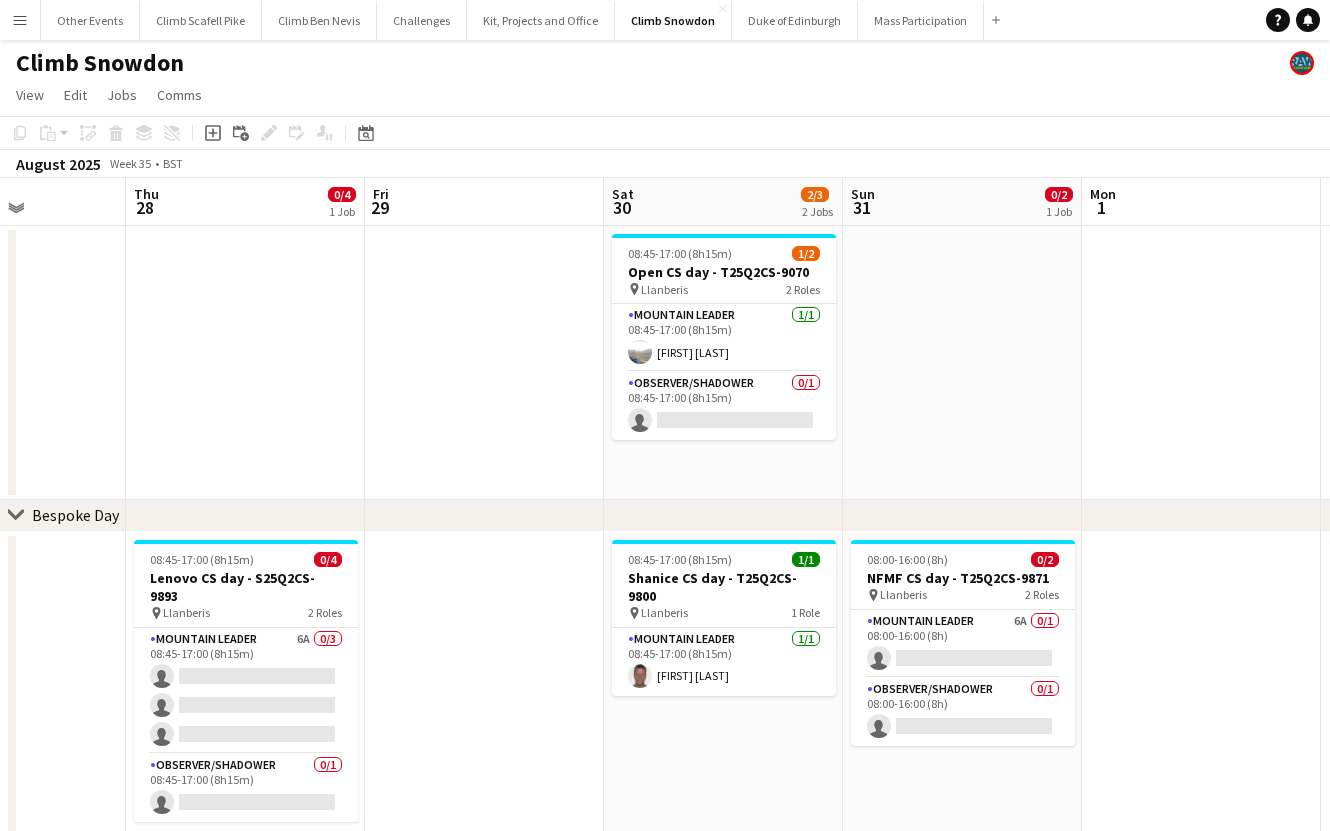 scroll, scrollTop: 0, scrollLeft: 615, axis: horizontal 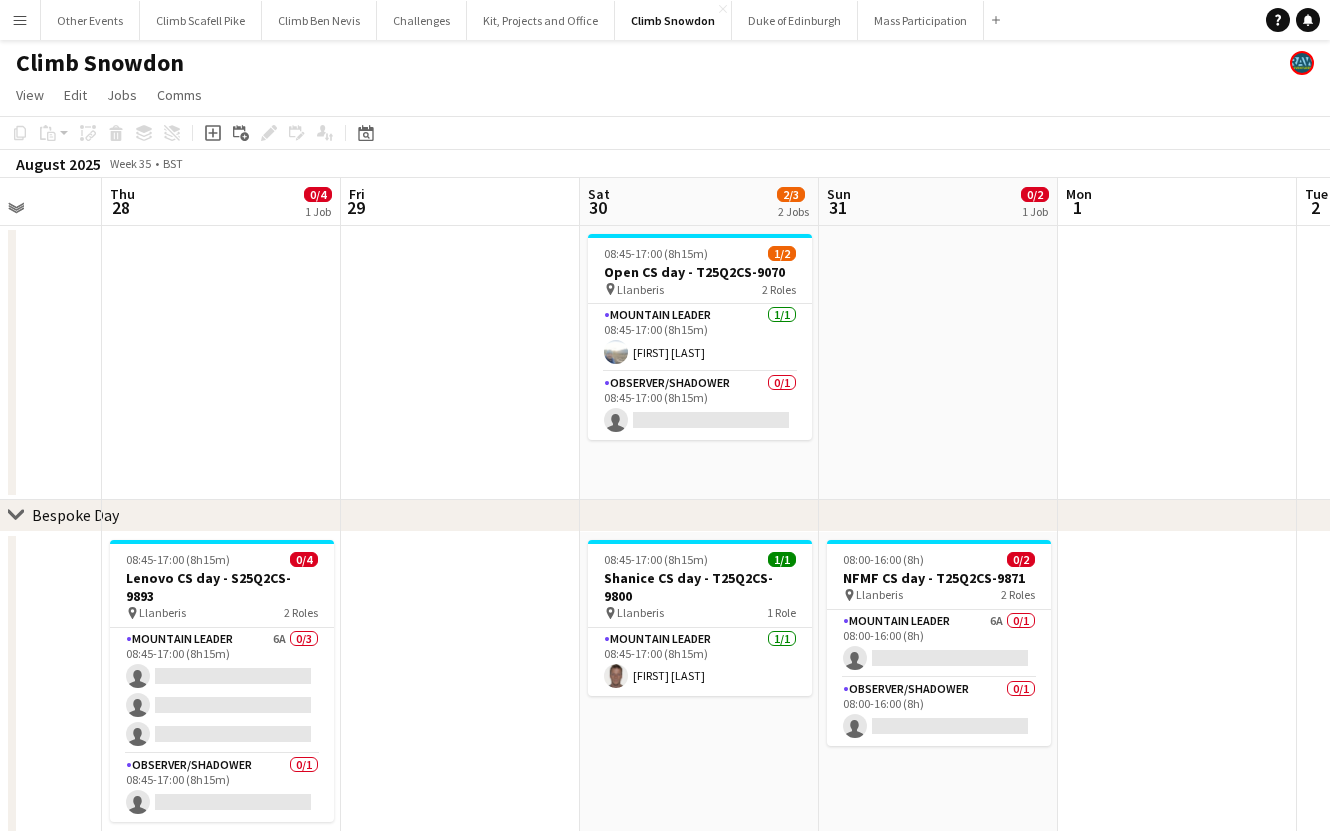 drag, startPoint x: 372, startPoint y: 579, endPoint x: 666, endPoint y: 574, distance: 294.0425 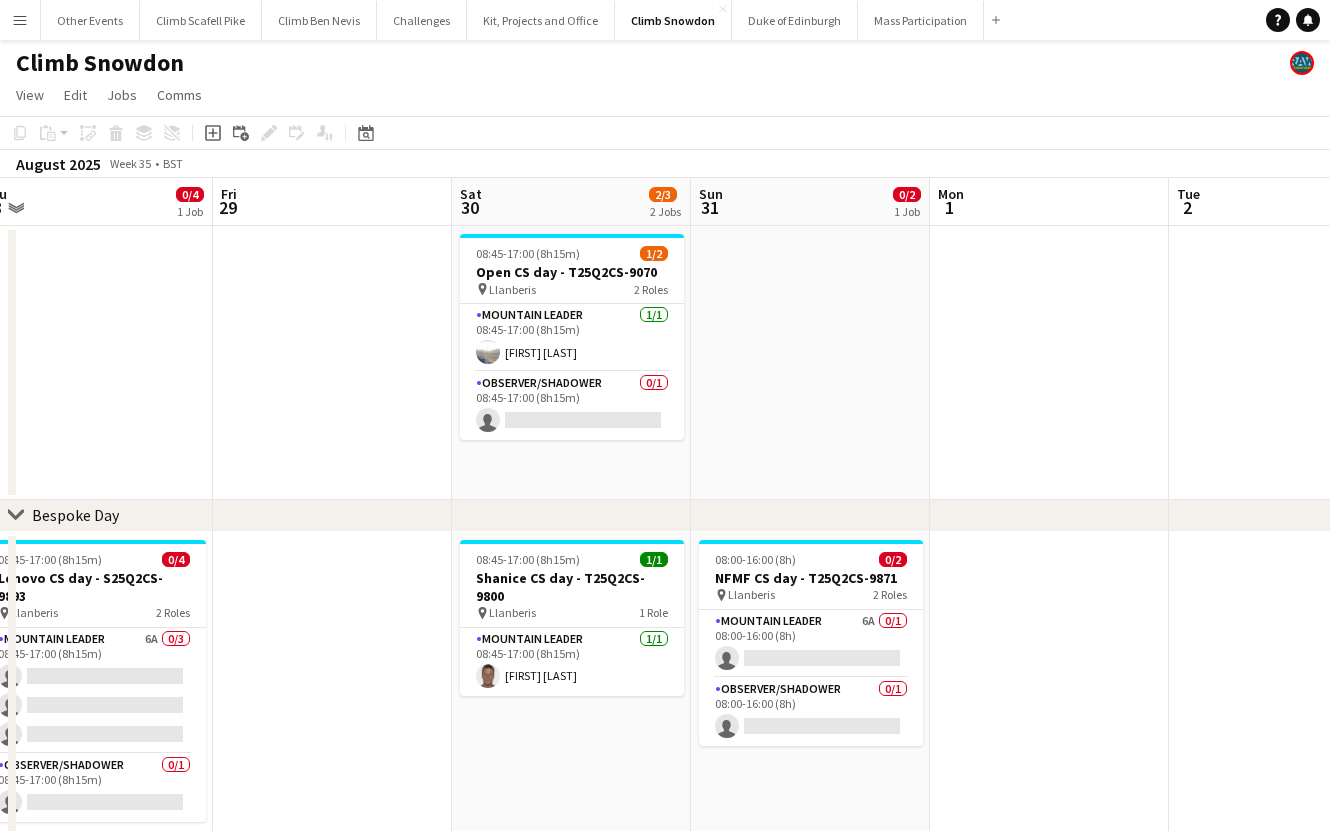 drag, startPoint x: 716, startPoint y: 485, endPoint x: 544, endPoint y: 507, distance: 173.40128 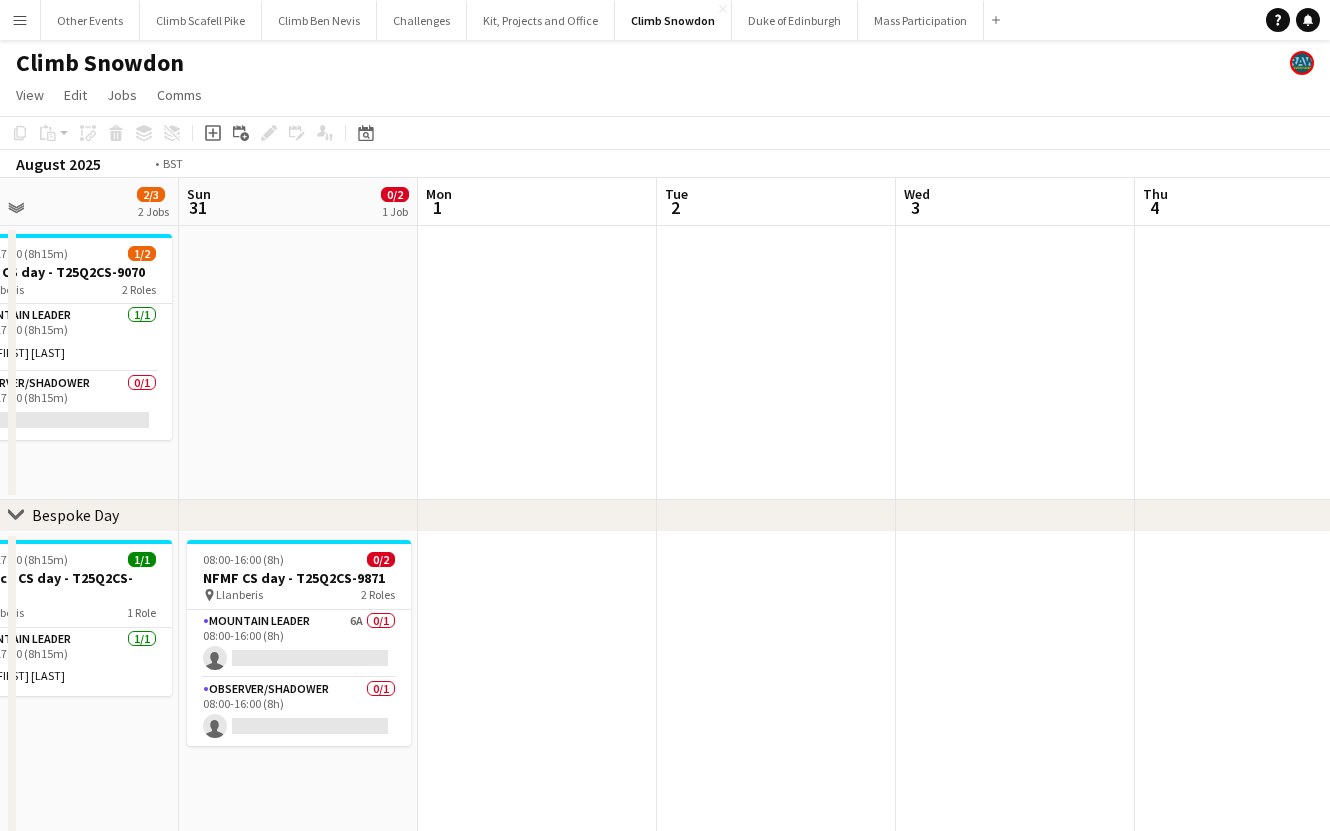 drag, startPoint x: 1106, startPoint y: 465, endPoint x: 130, endPoint y: 495, distance: 976.46094 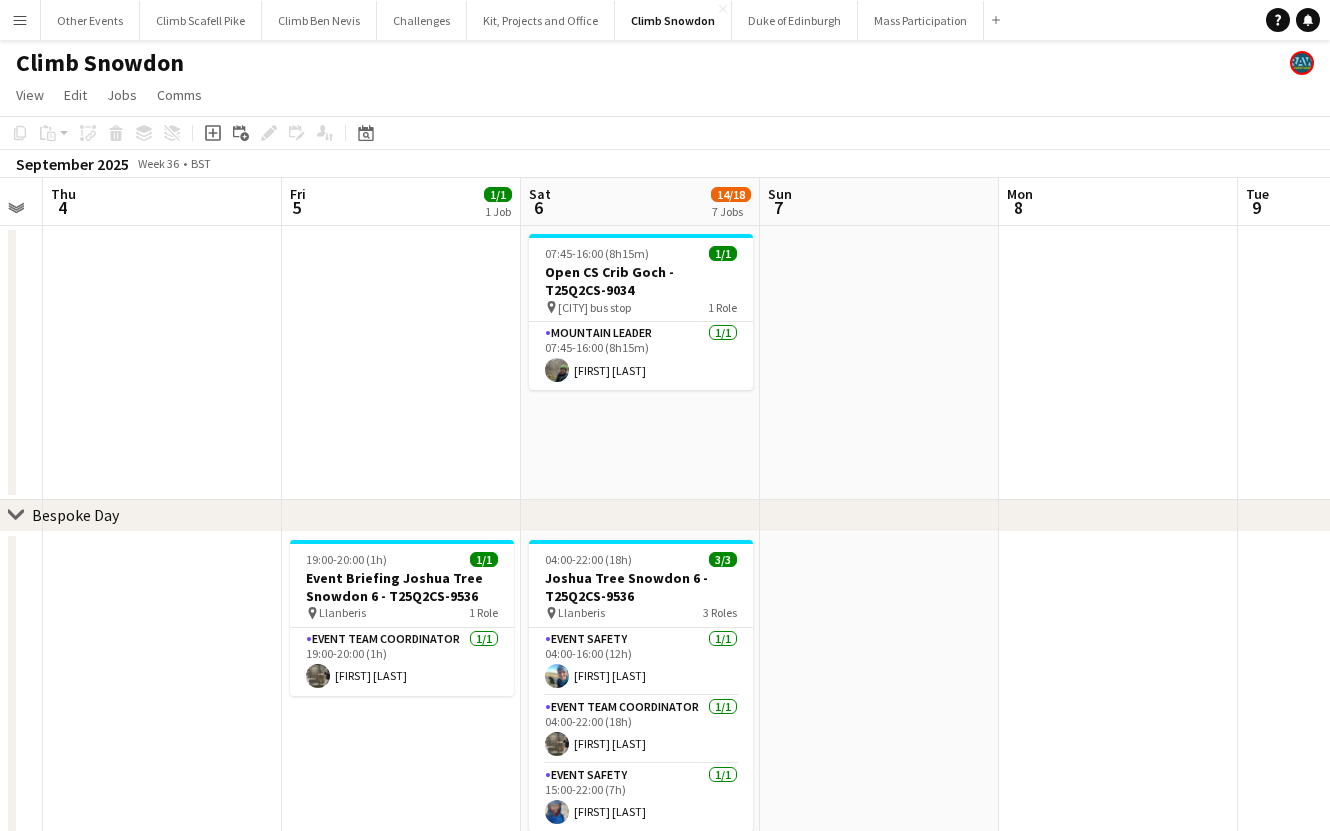 drag, startPoint x: 676, startPoint y: 492, endPoint x: 571, endPoint y: 500, distance: 105.30432 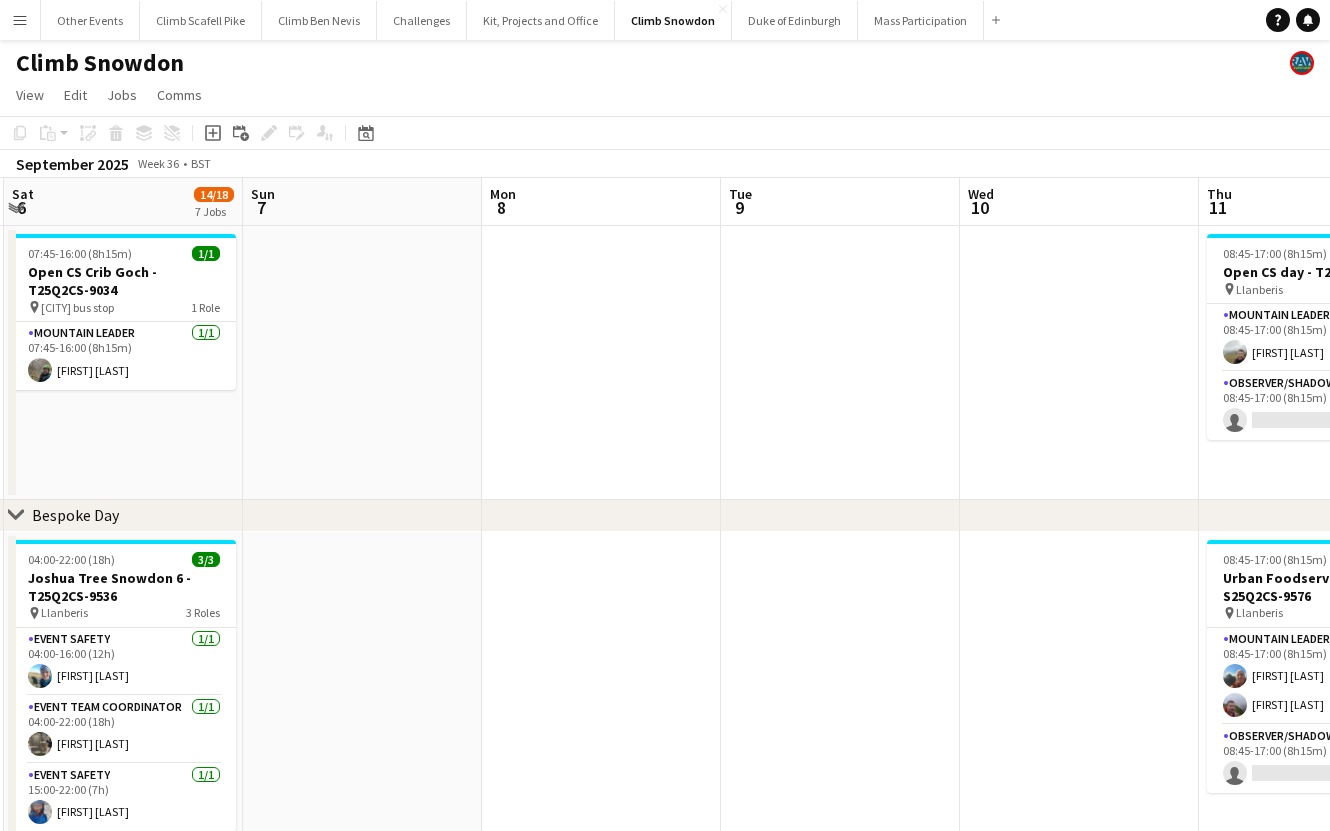 click on "Wed   3   Thu   4   Fri   5   1/1   1 Job   Sat   6   14/18   7 Jobs   Sun   7   Mon   8   Tue   9   Wed   10   Thu   11   3/5   2 Jobs   Fri   12   Sat   13      07:45-16:00 (8h15m)    1/1   Open CS Crib Goch - T25Q2CS-9034
pin
Llanberis bus stop   1 Role   Mountain Leader    1/1   07:45-16:00 (8h15m)
[FIRST] [LAST]     08:45-17:00 (8h15m)    1/2   Open CS day - T25Q2CS-9072
pin
Llanberis   2 Roles   Mountain Leader    1/1   08:45-17:00 (8h15m)
[FIRST] [LAST]  Observer/Shadower   0/1   08:45-17:00 (8h15m)
single-neutral-actions
19:00-20:00 (1h)    1/1   Event Briefing Joshua Tree Snowdon 6 - T25Q2CS-9536
pin
Llanberis   1 Role   Event Team Coordinator   1/1   19:00-20:00 (1h)
[FIRST] [LAST]     04:00-22:00 (18h)    3/3   Joshua Tree Snowdon 6 - T25Q2CS-9536
pin
Llanberis   3 Roles   Event Safety   1/1   1/1   1/1" at bounding box center (665, 1146) 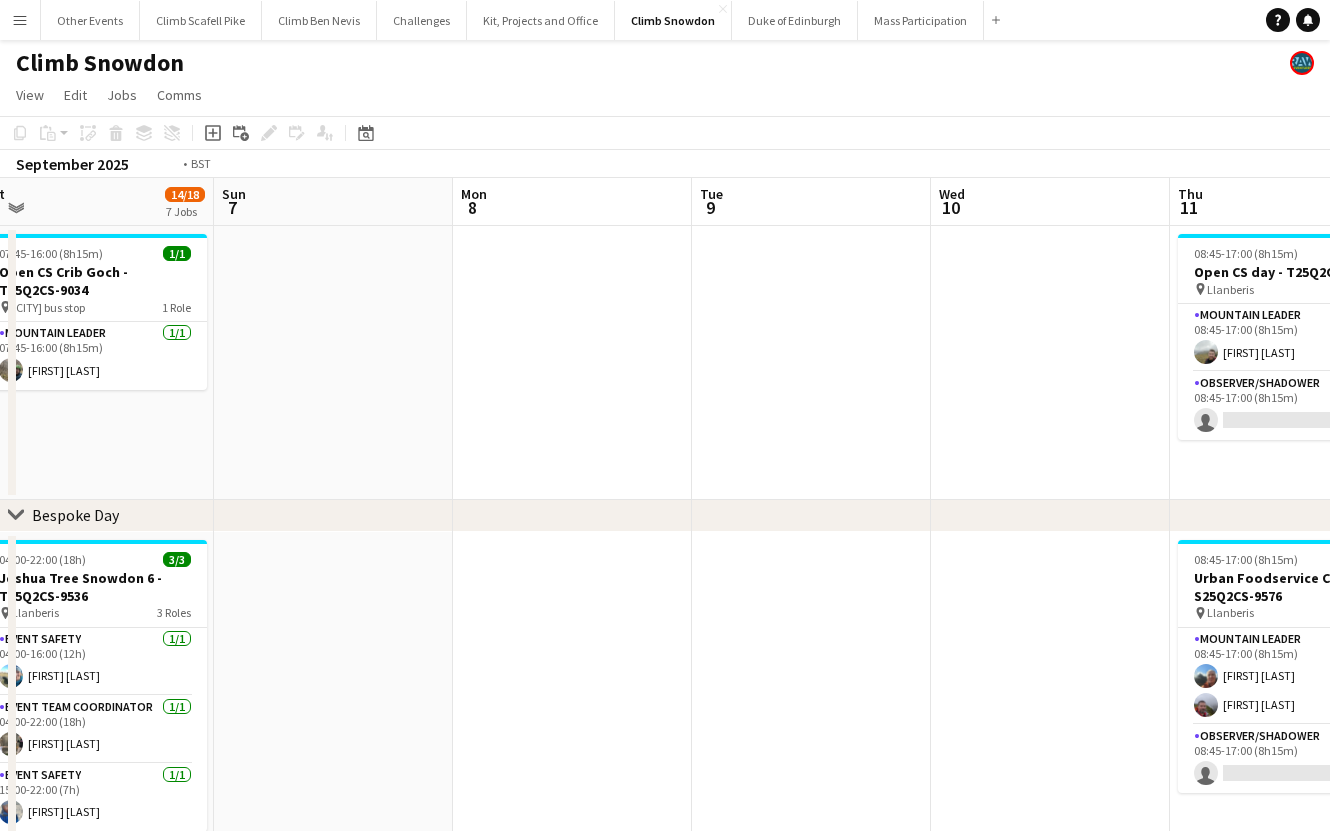 drag, startPoint x: 543, startPoint y: 412, endPoint x: 362, endPoint y: 415, distance: 181.02486 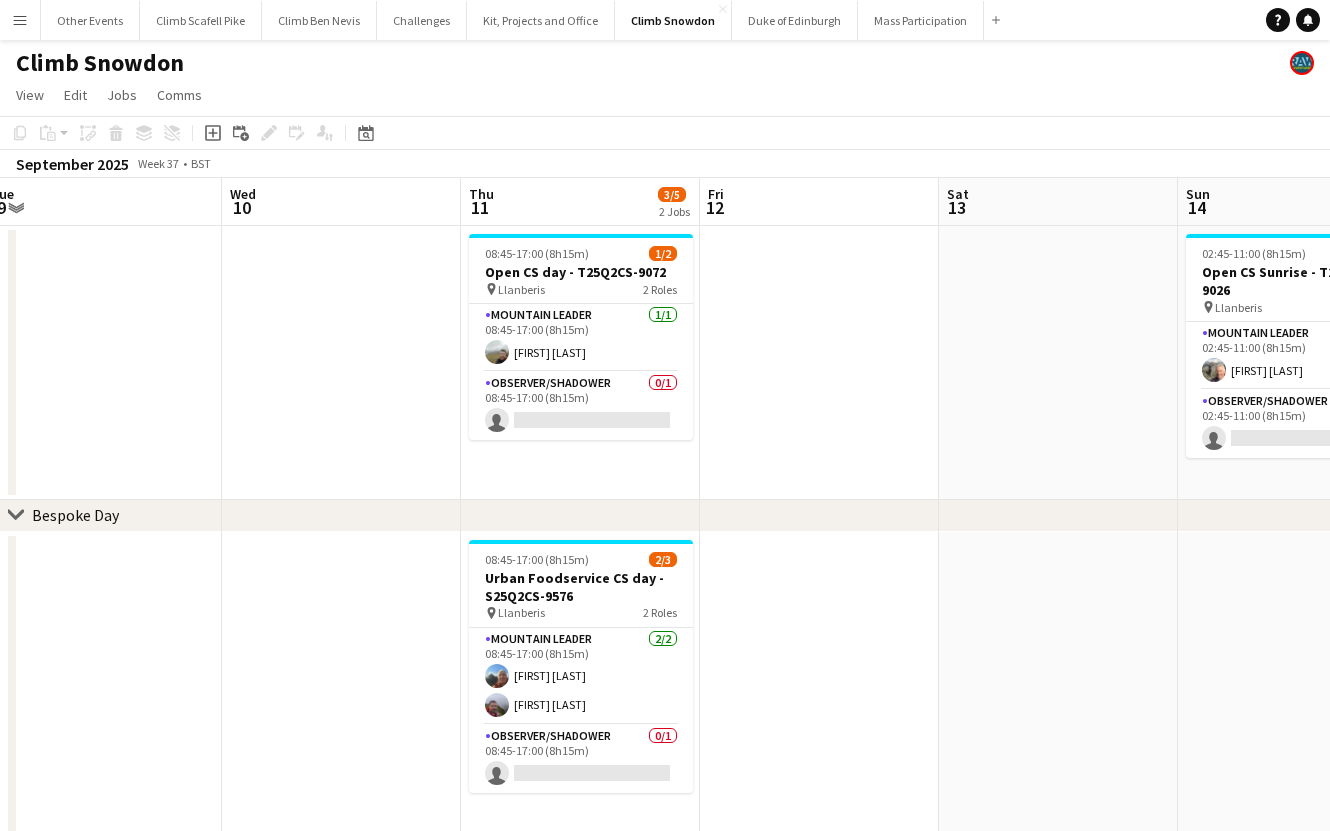 drag, startPoint x: 1115, startPoint y: 418, endPoint x: 458, endPoint y: 413, distance: 657.01904 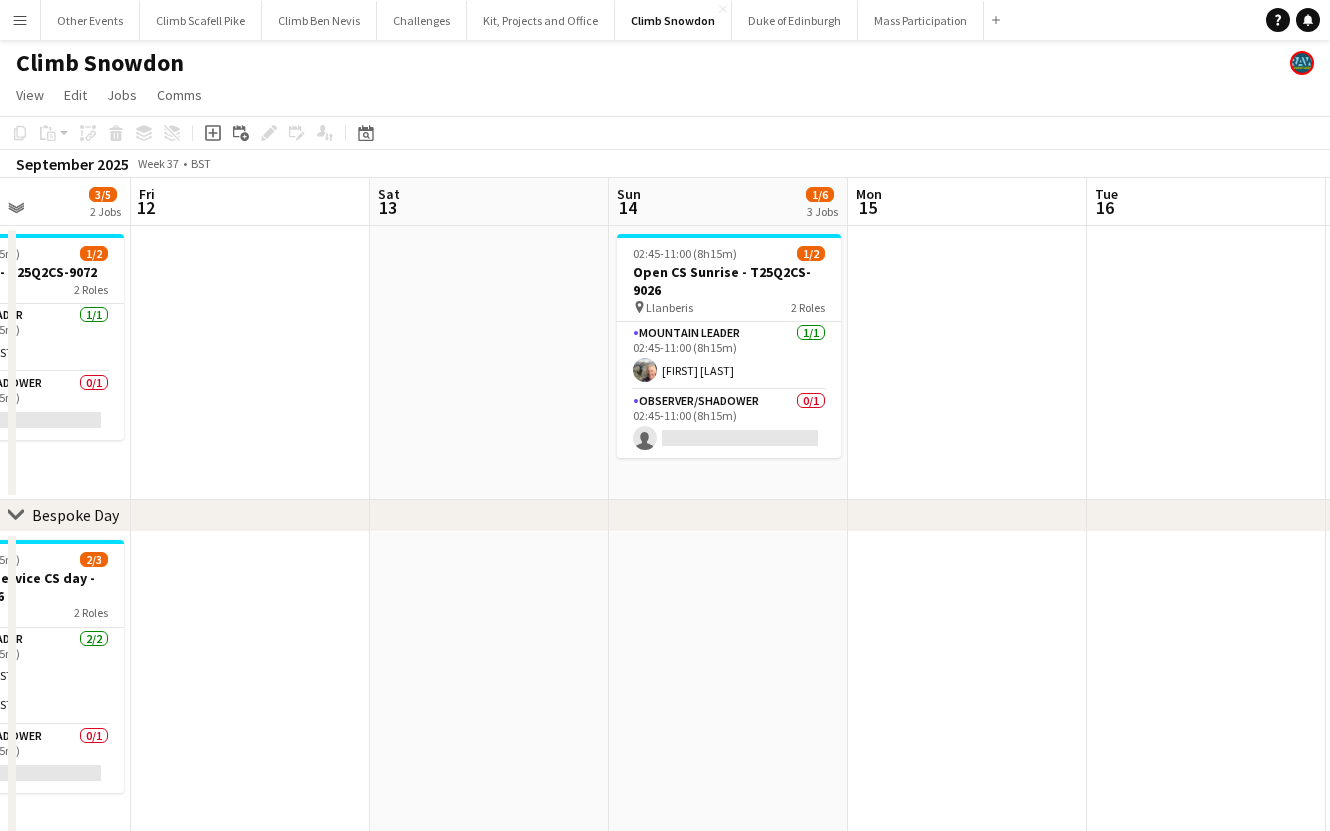 drag, startPoint x: 998, startPoint y: 362, endPoint x: 497, endPoint y: 414, distance: 503.69138 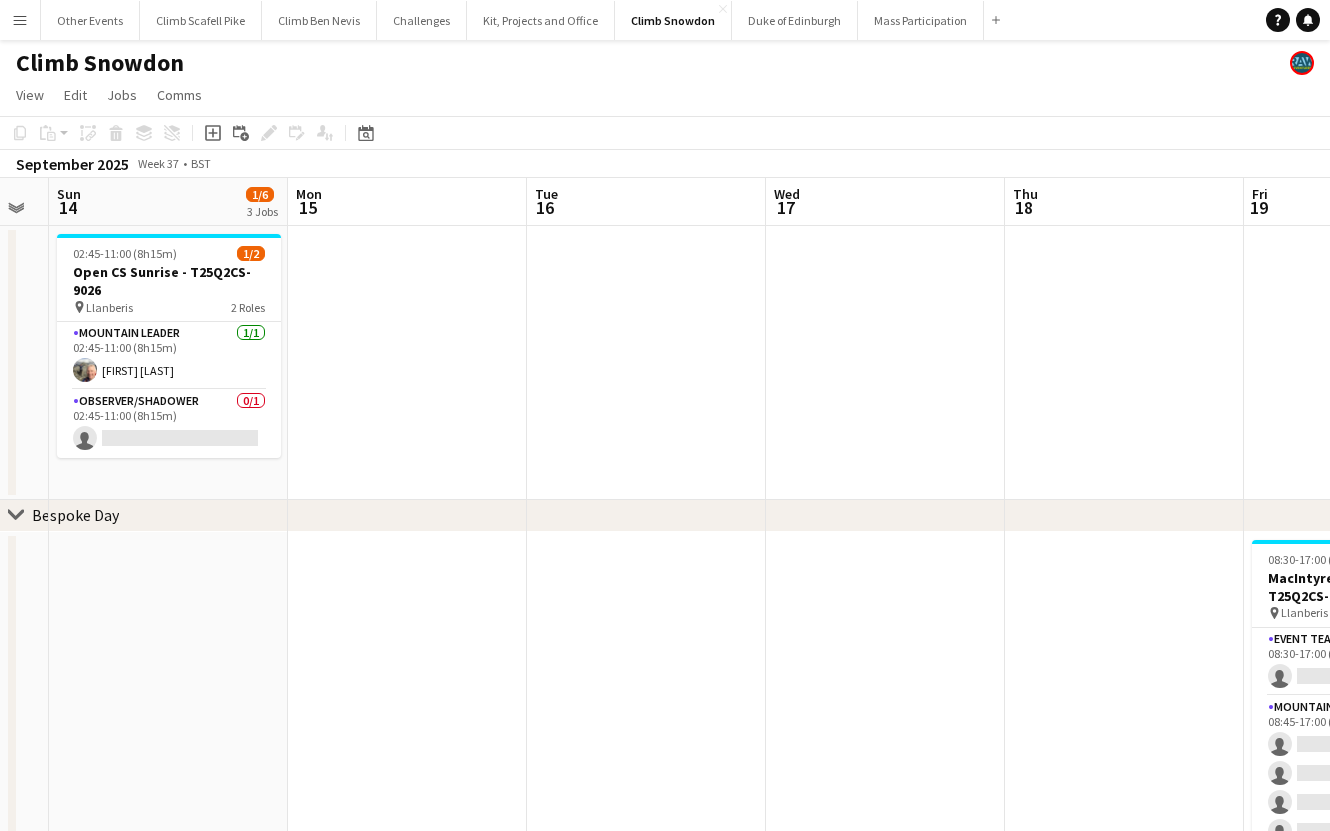 drag, startPoint x: 729, startPoint y: 423, endPoint x: 579, endPoint y: 354, distance: 165.10905 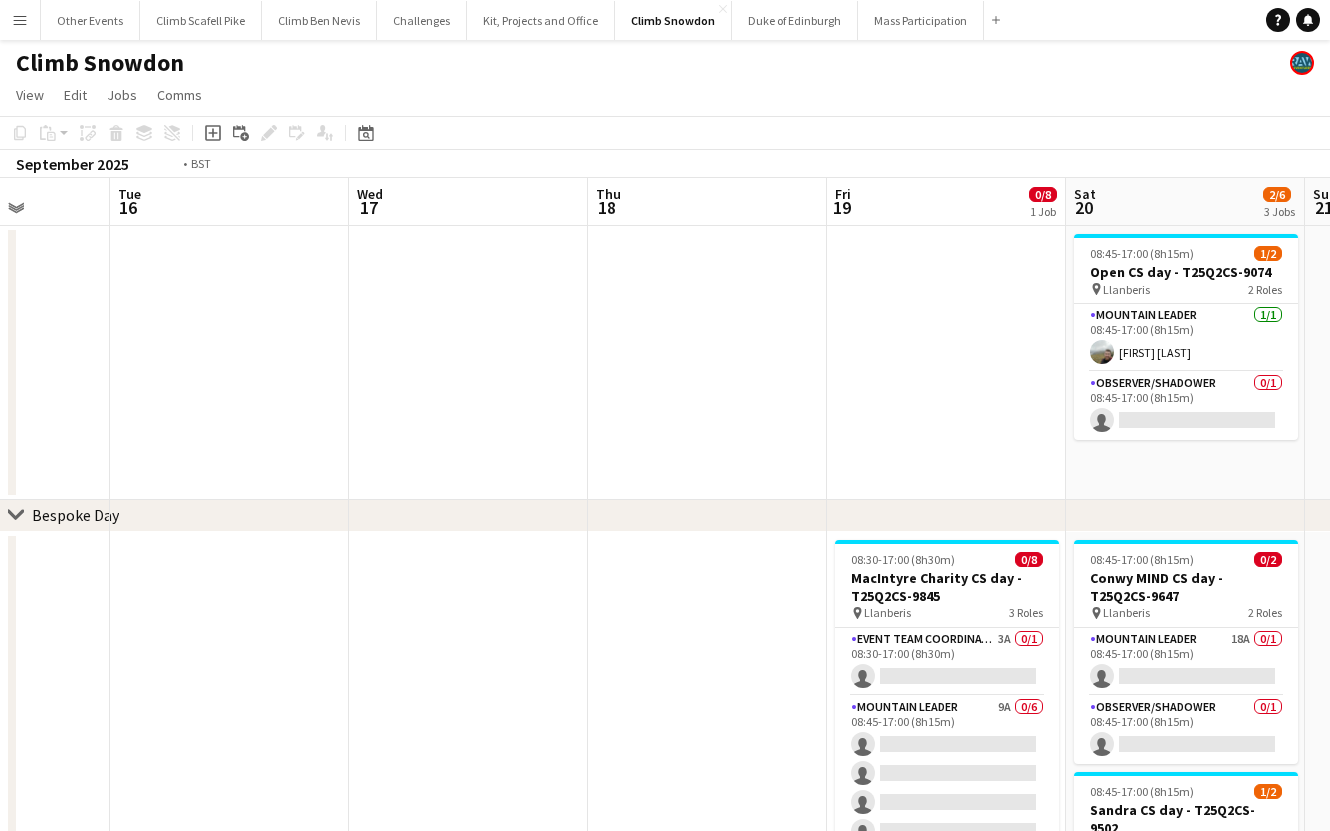 scroll, scrollTop: 0, scrollLeft: 878, axis: horizontal 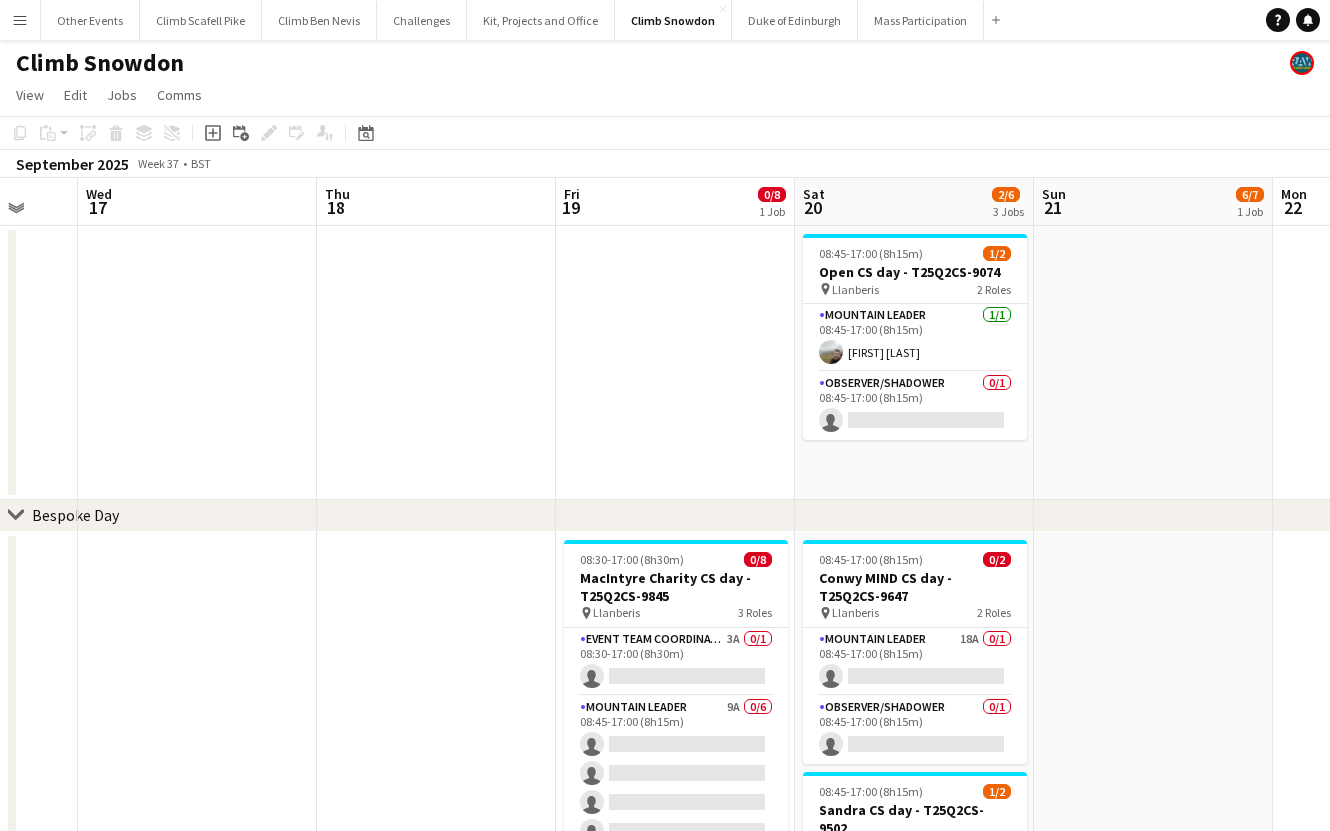 drag, startPoint x: 776, startPoint y: 354, endPoint x: 666, endPoint y: 360, distance: 110.16351 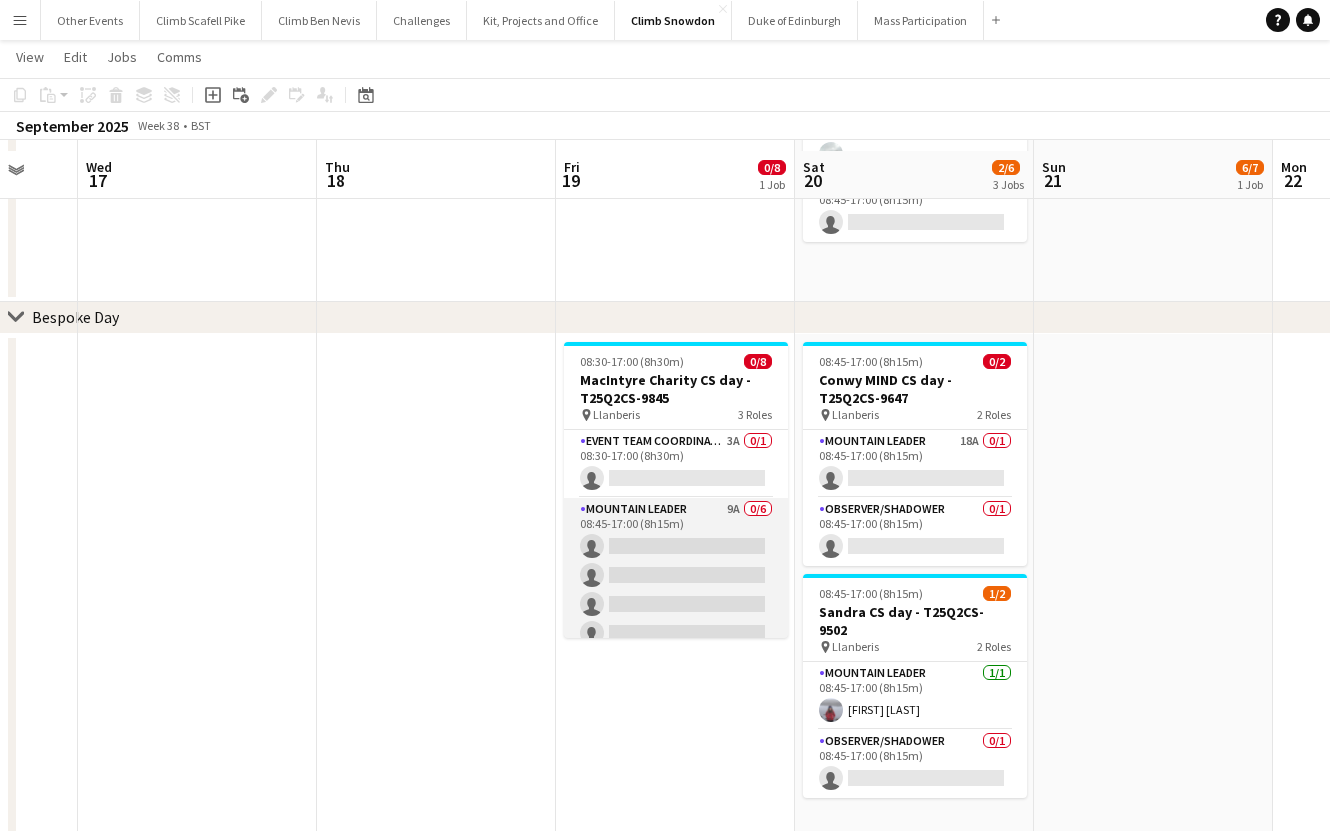 scroll, scrollTop: 224, scrollLeft: 0, axis: vertical 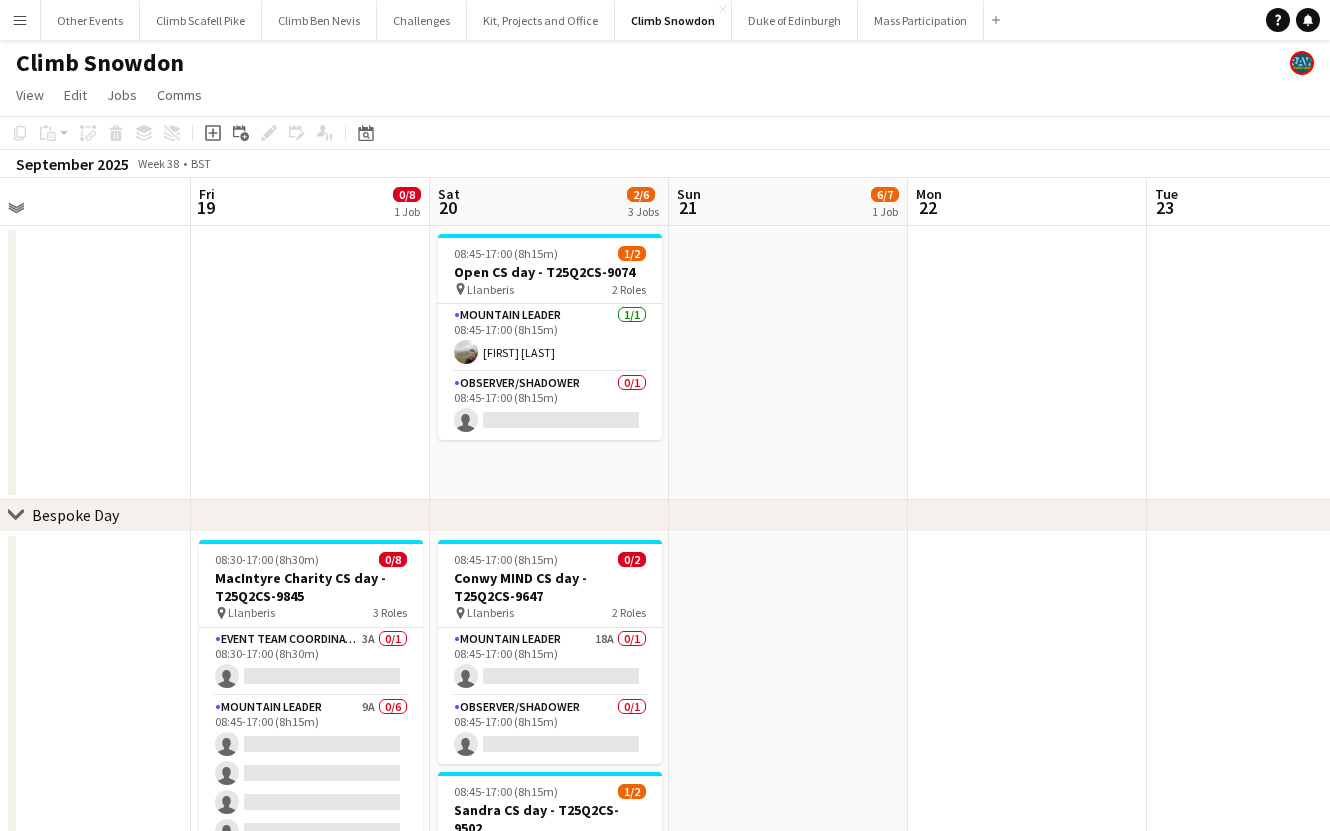drag, startPoint x: 1131, startPoint y: 426, endPoint x: 629, endPoint y: 471, distance: 504.0129 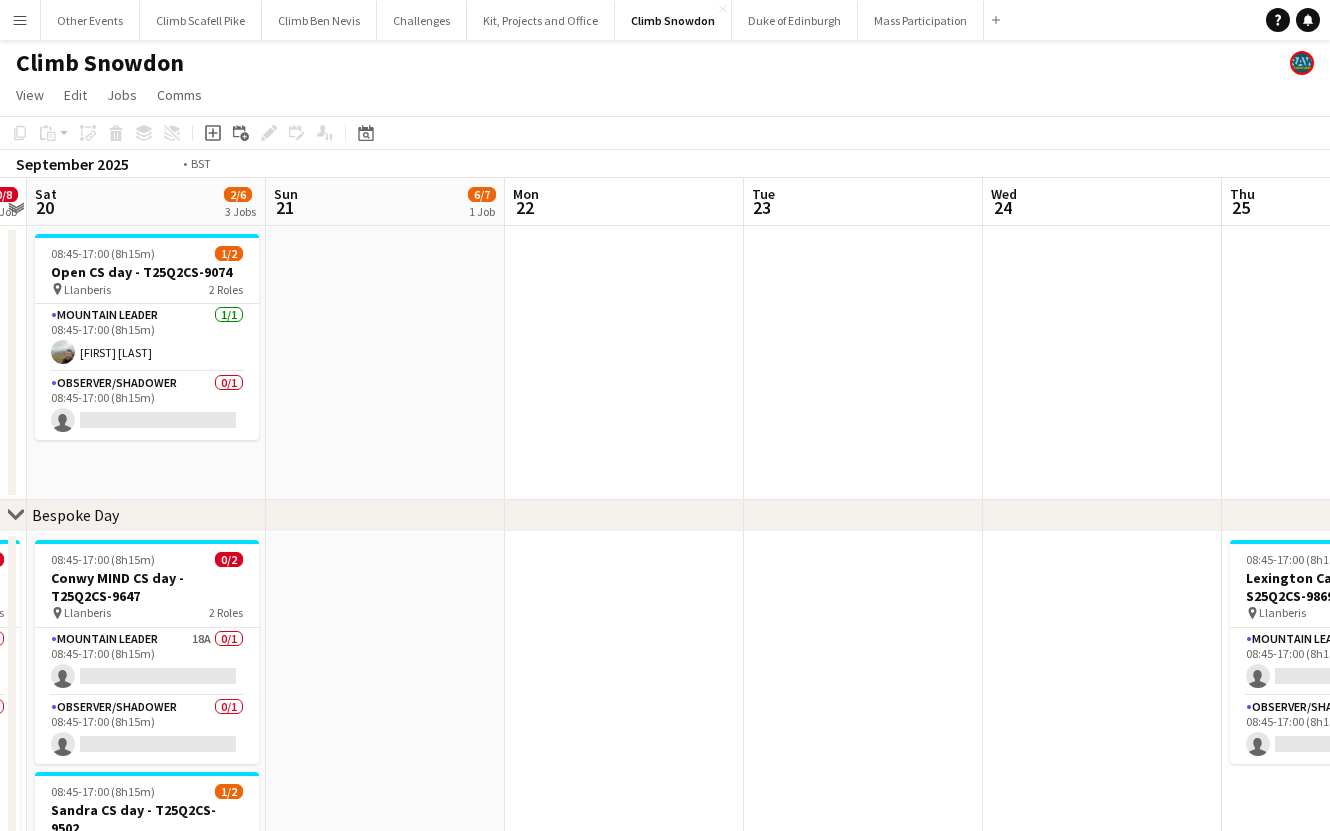 drag, startPoint x: 860, startPoint y: 423, endPoint x: 272, endPoint y: 464, distance: 589.4277 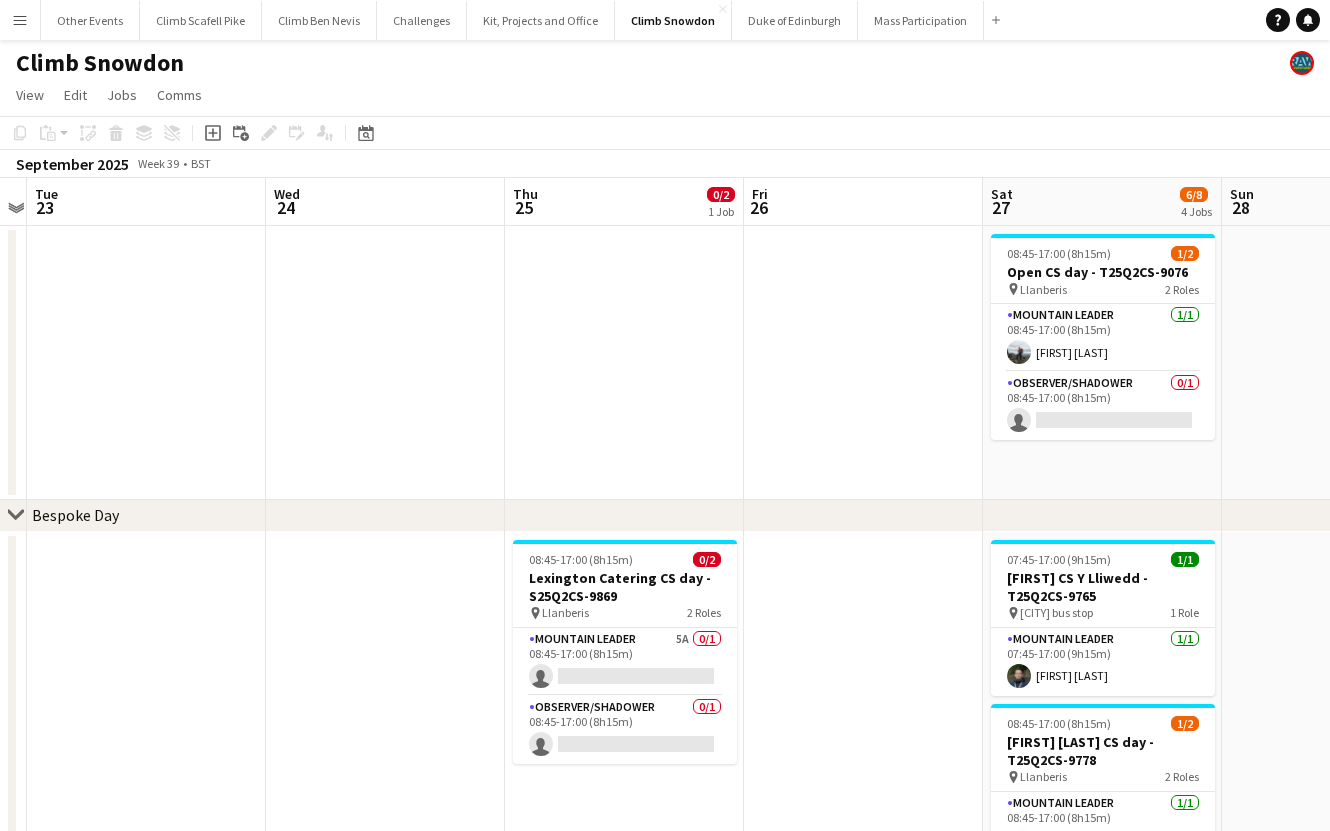 scroll, scrollTop: 0, scrollLeft: 688, axis: horizontal 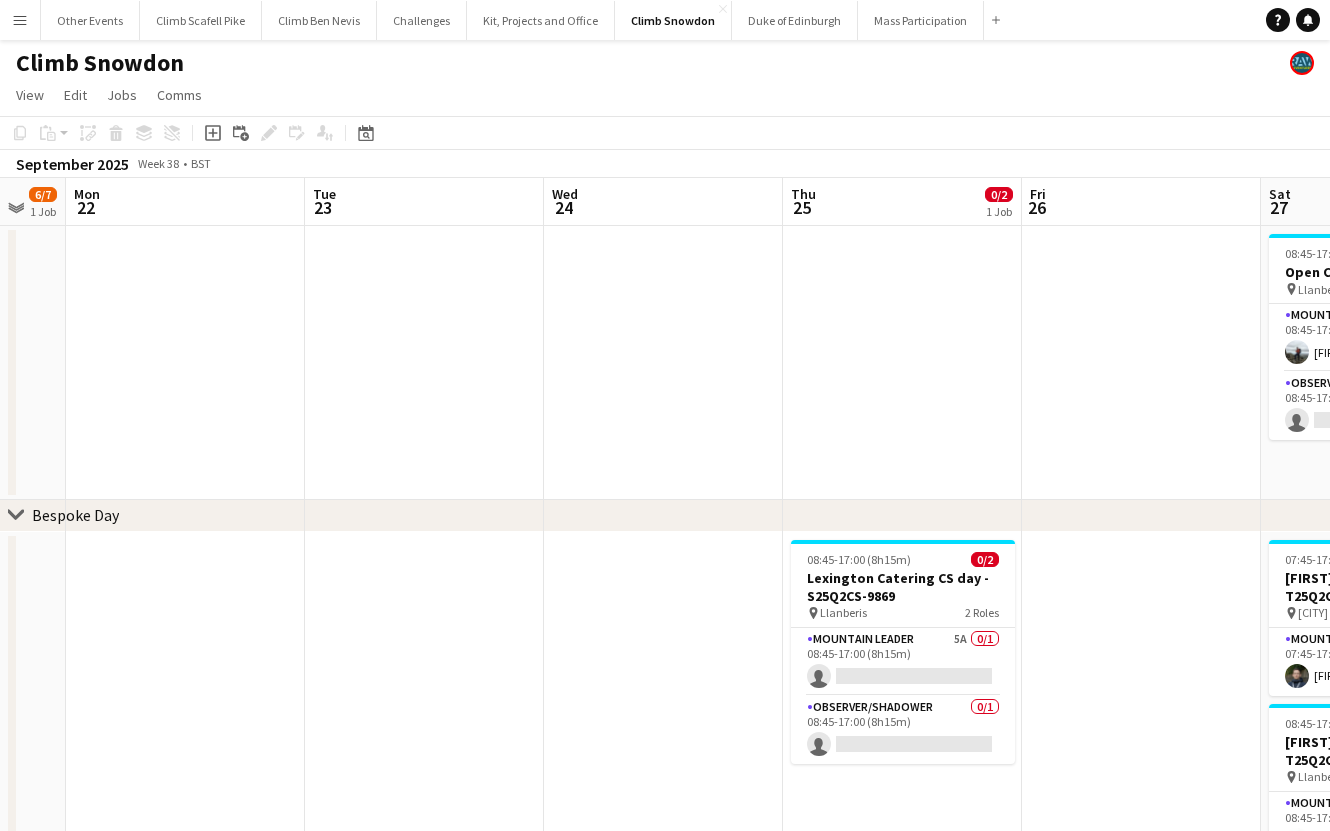 drag, startPoint x: 484, startPoint y: 441, endPoint x: 761, endPoint y: 405, distance: 279.32956 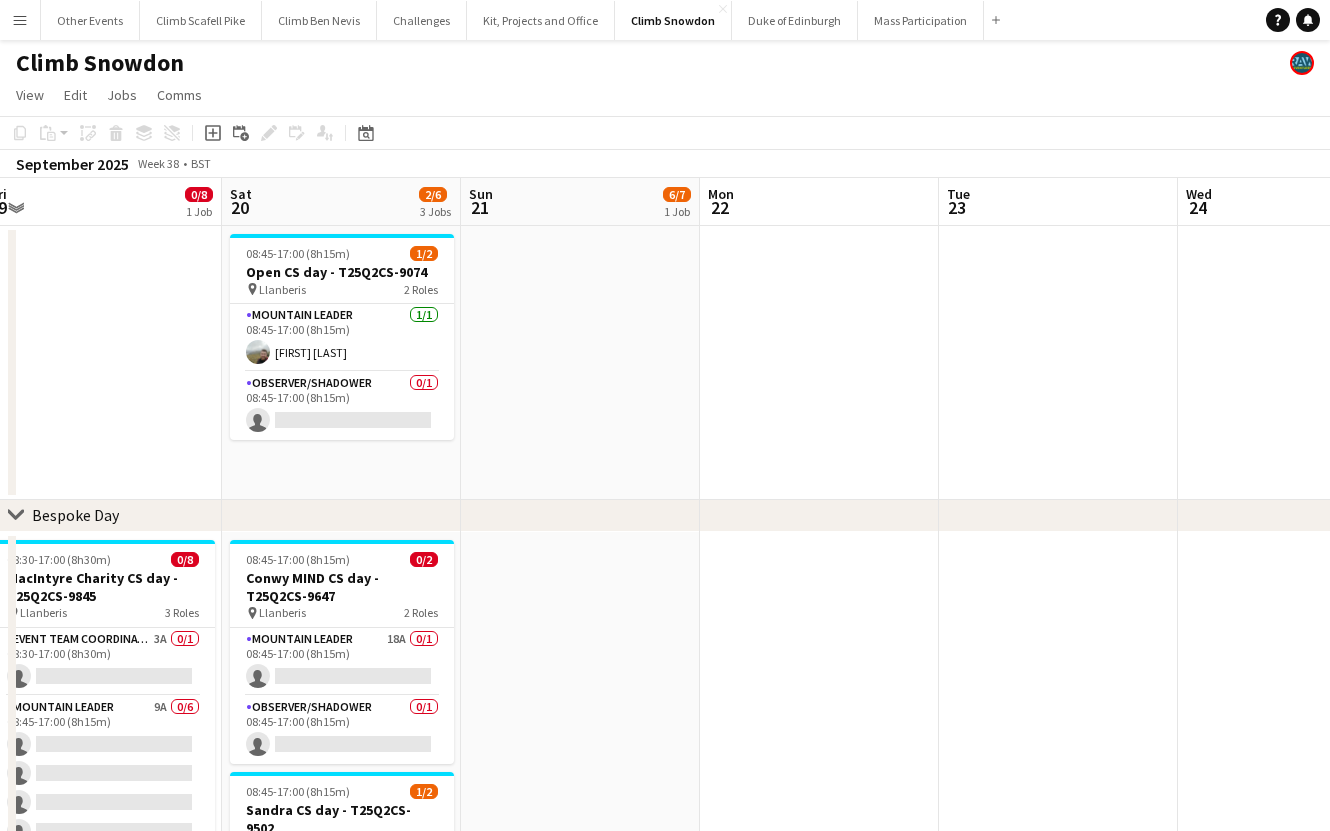 drag, startPoint x: 410, startPoint y: 440, endPoint x: 1062, endPoint y: 348, distance: 658.4588 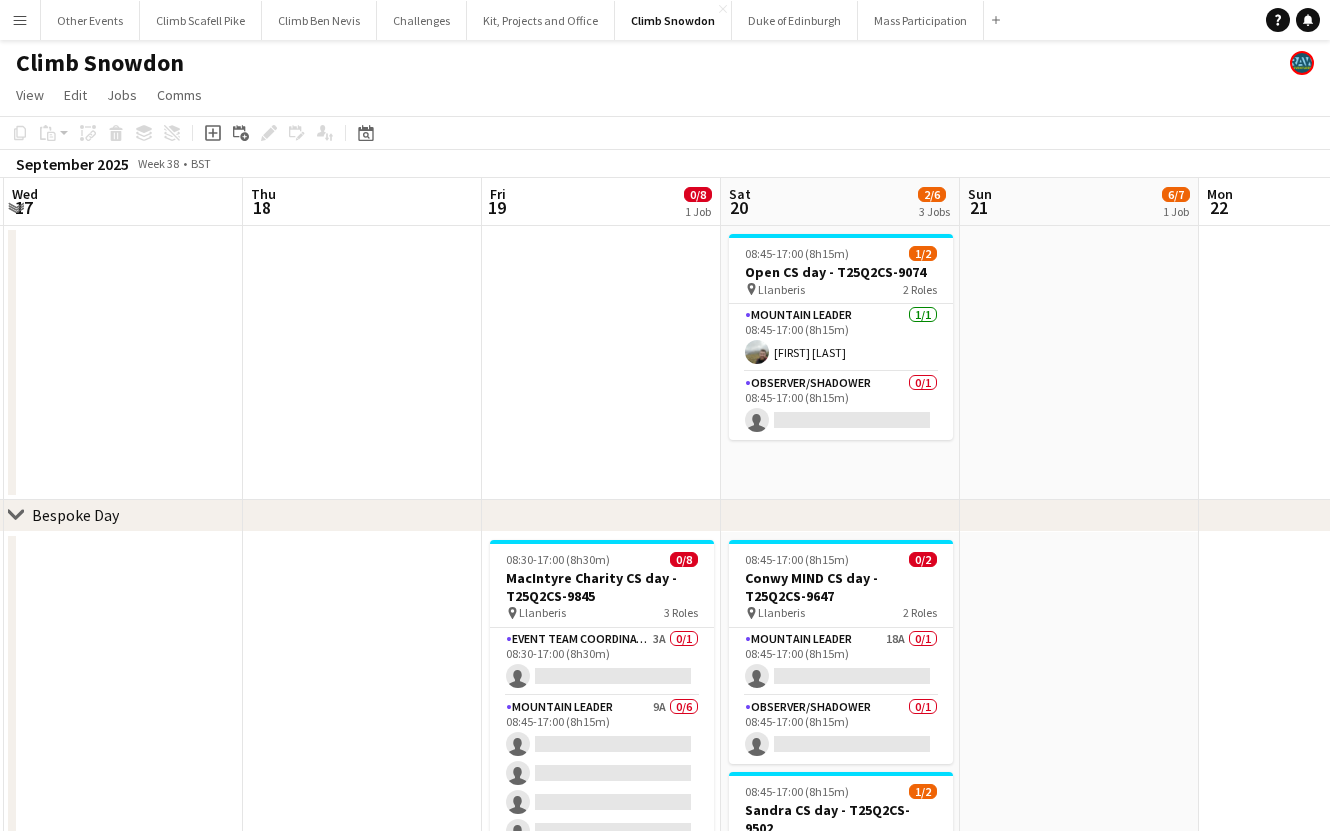 scroll, scrollTop: 0, scrollLeft: 628, axis: horizontal 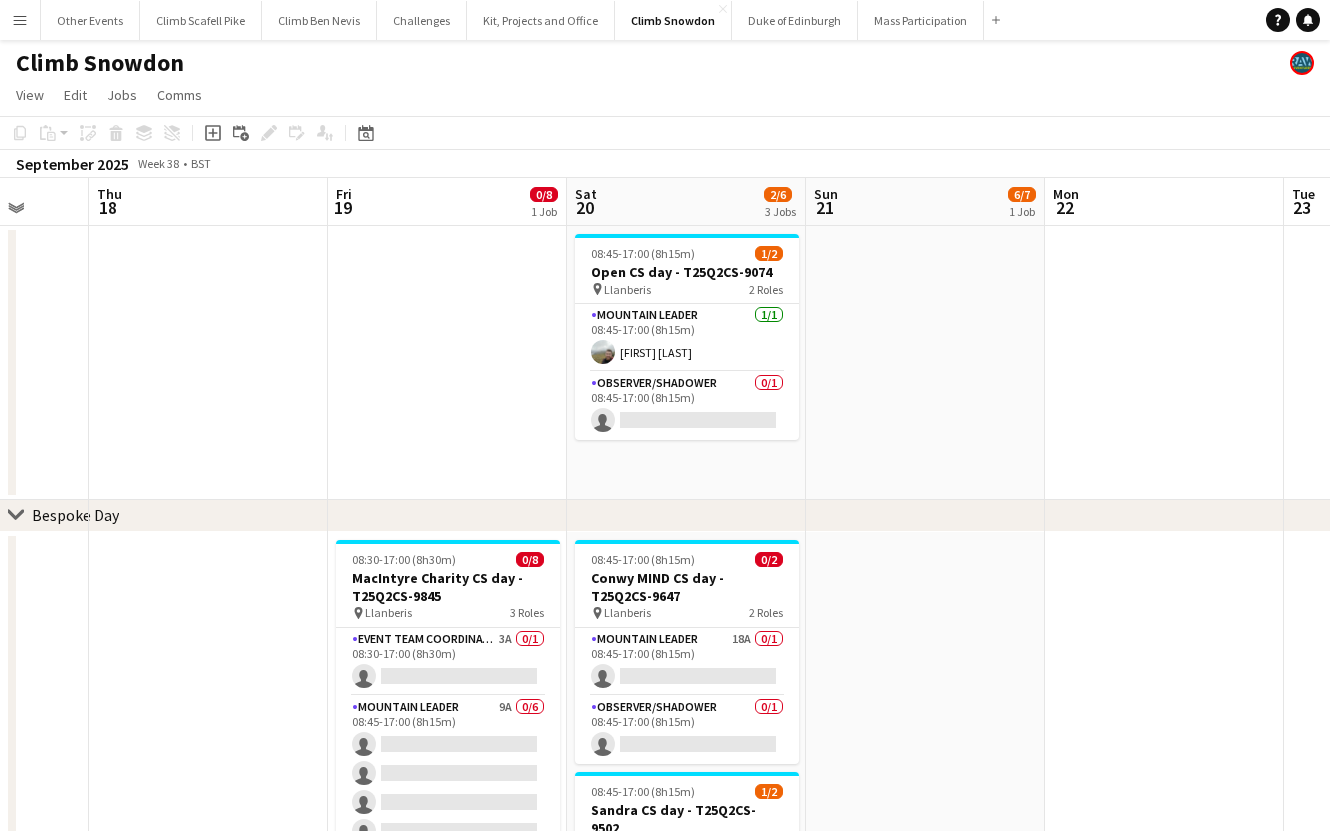 drag, startPoint x: 663, startPoint y: 414, endPoint x: 876, endPoint y: 386, distance: 214.83249 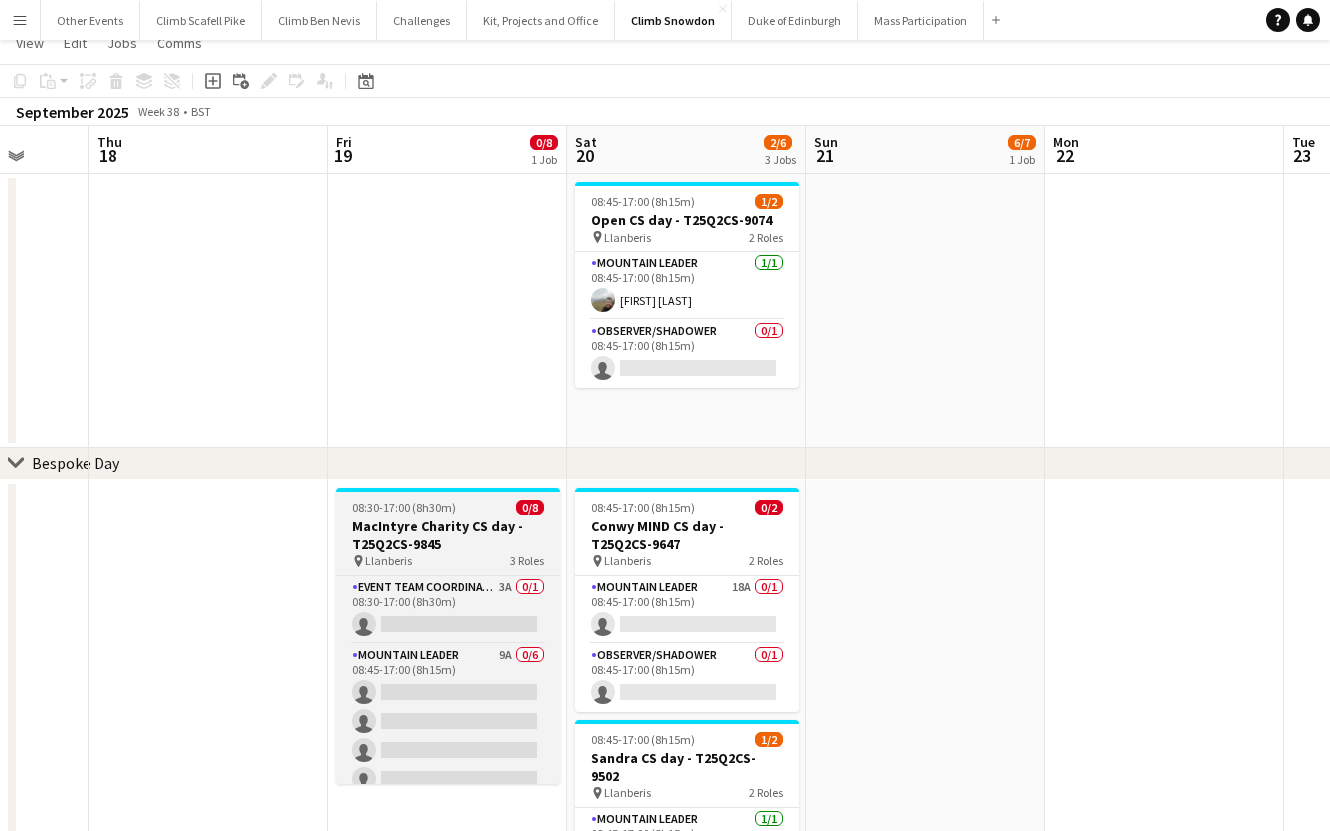 scroll, scrollTop: 62, scrollLeft: 0, axis: vertical 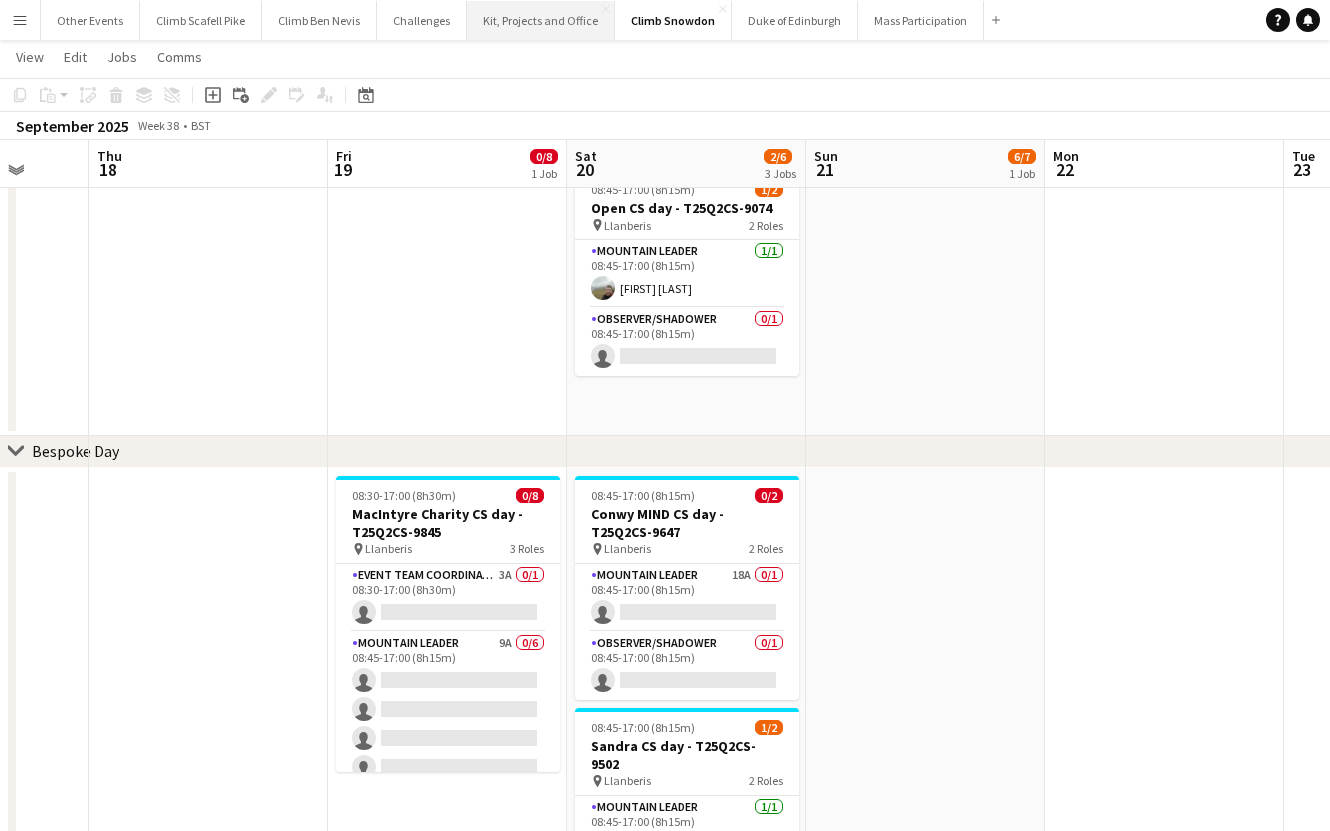 click on "Kit, Projects and Office
Close" at bounding box center [541, 20] 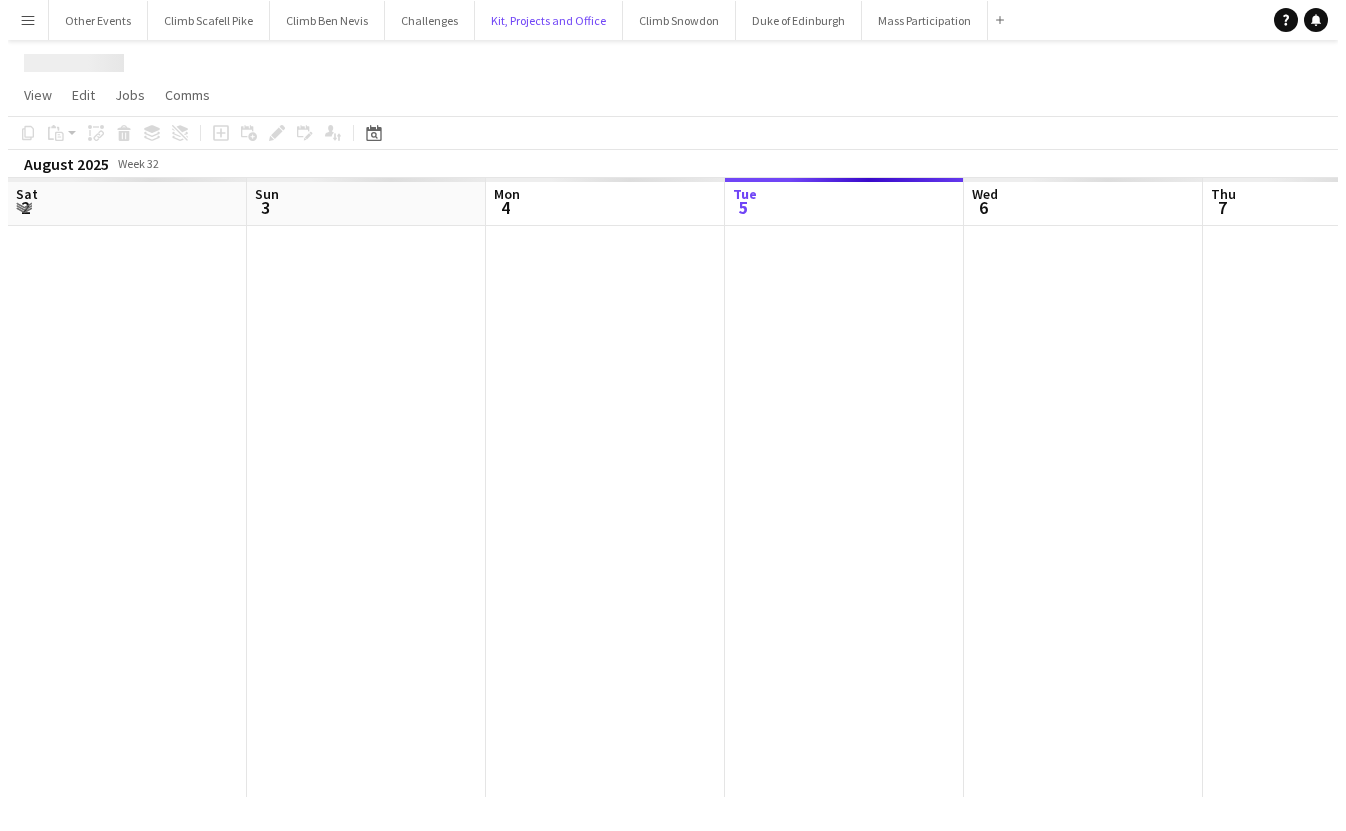 scroll, scrollTop: 0, scrollLeft: 0, axis: both 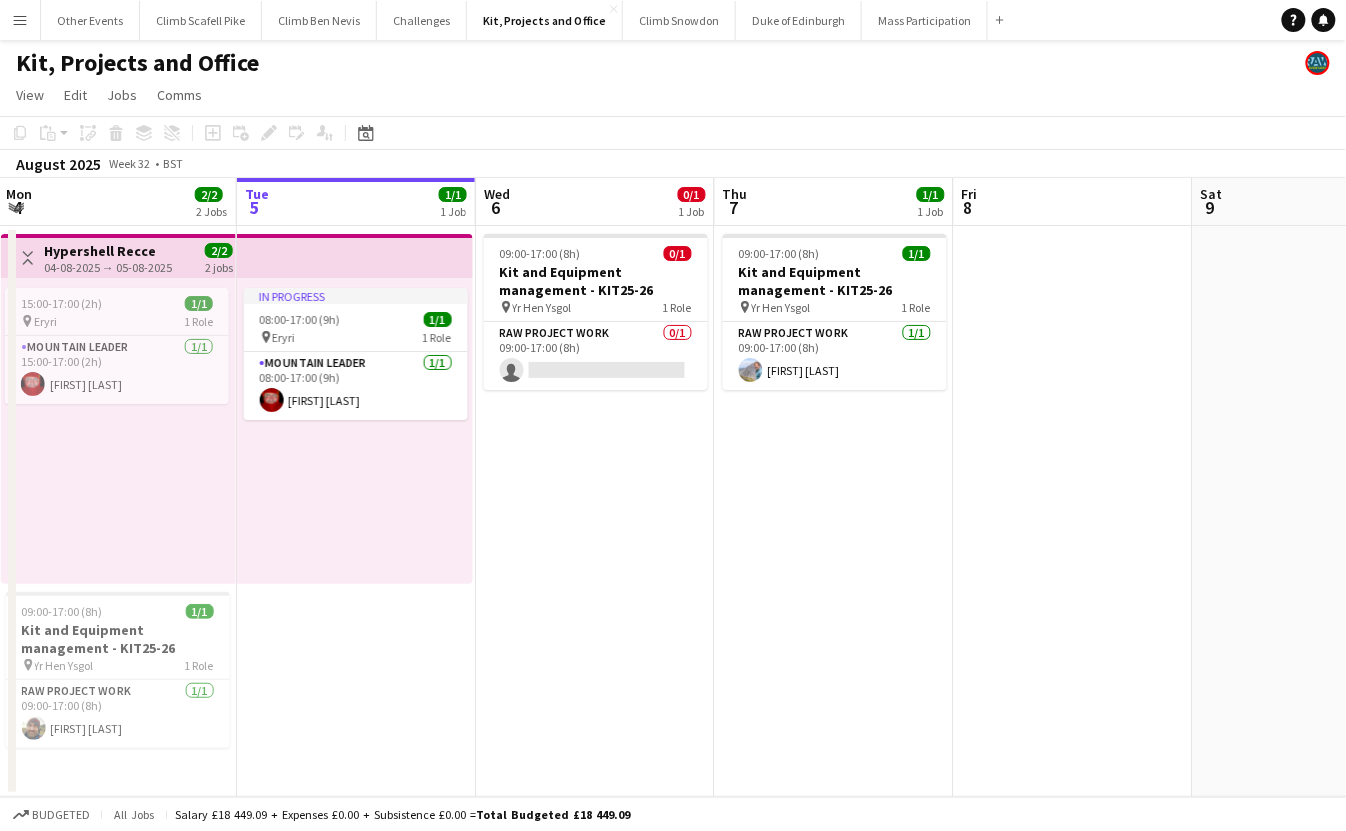 drag, startPoint x: 1134, startPoint y: 547, endPoint x: 355, endPoint y: 558, distance: 779.07764 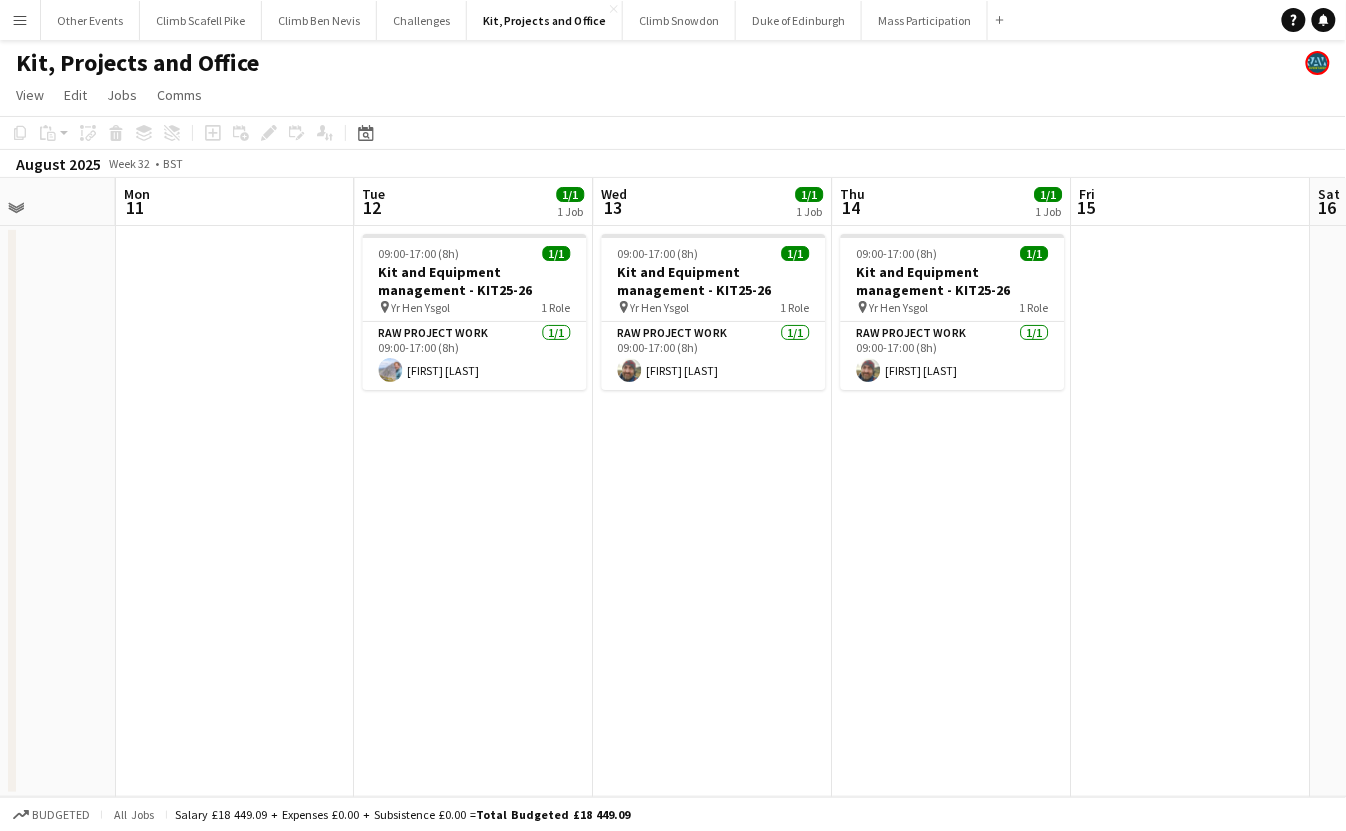 drag, startPoint x: 335, startPoint y: 569, endPoint x: 299, endPoint y: 584, distance: 39 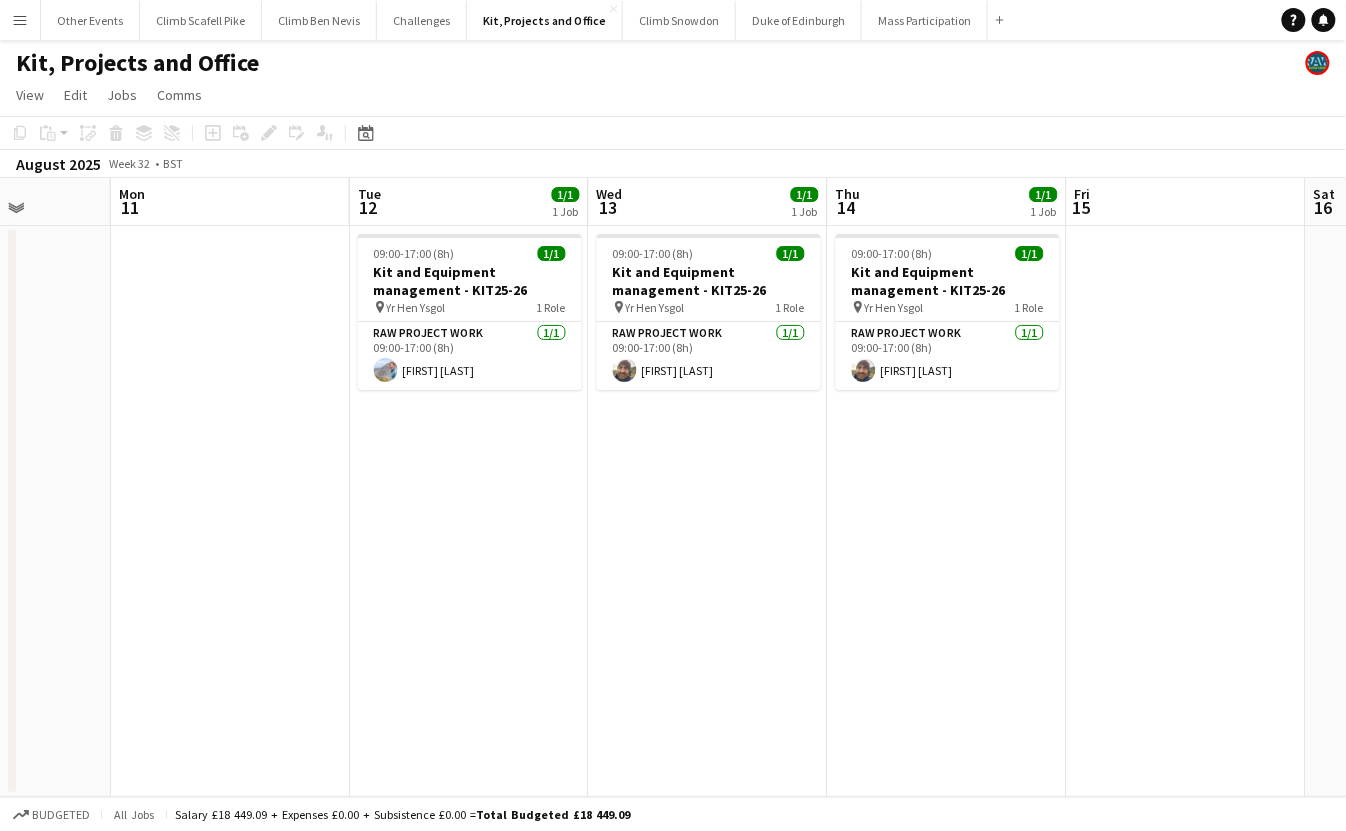scroll, scrollTop: 0, scrollLeft: 627, axis: horizontal 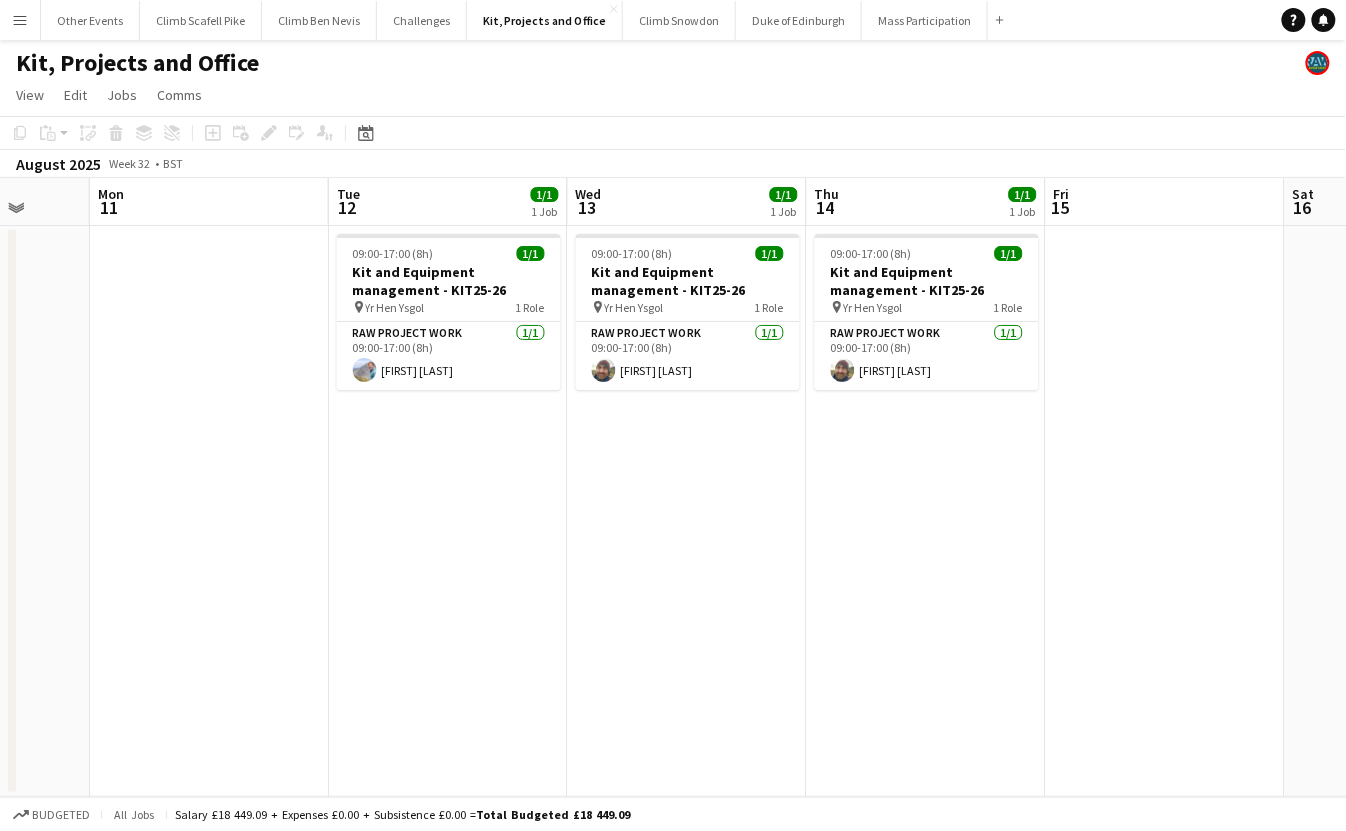 drag, startPoint x: 758, startPoint y: 564, endPoint x: 935, endPoint y: 560, distance: 177.0452 